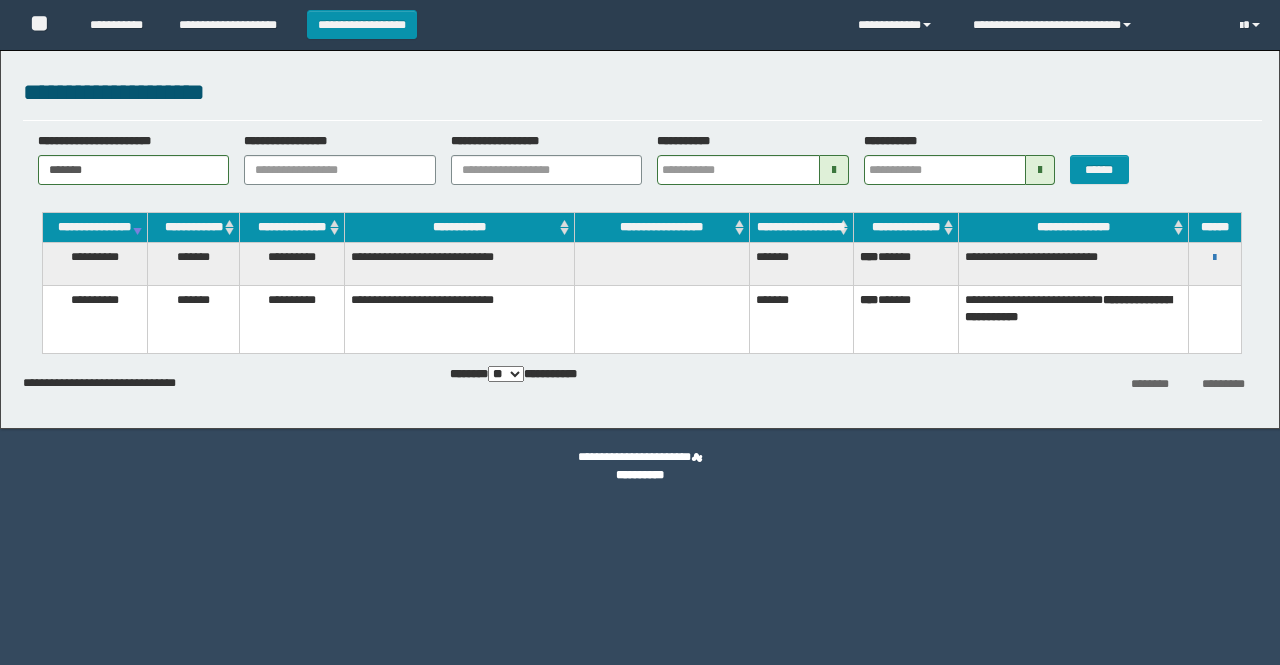 scroll, scrollTop: 0, scrollLeft: 0, axis: both 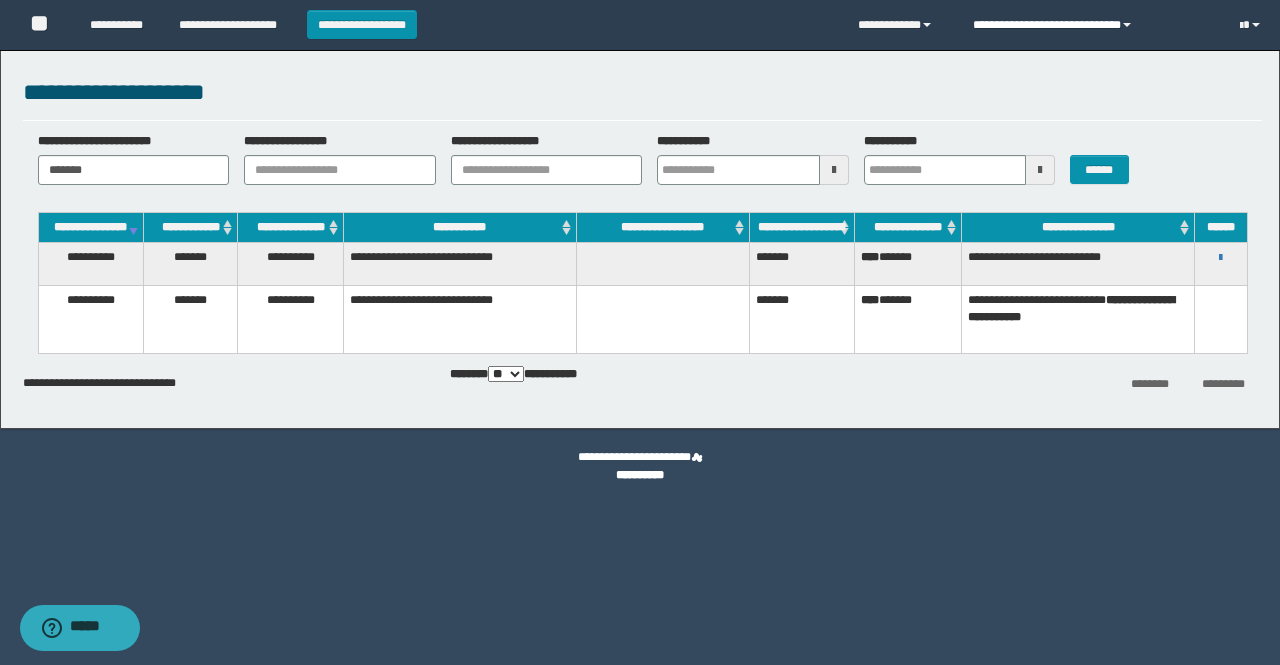 click on "**********" at bounding box center (1091, 25) 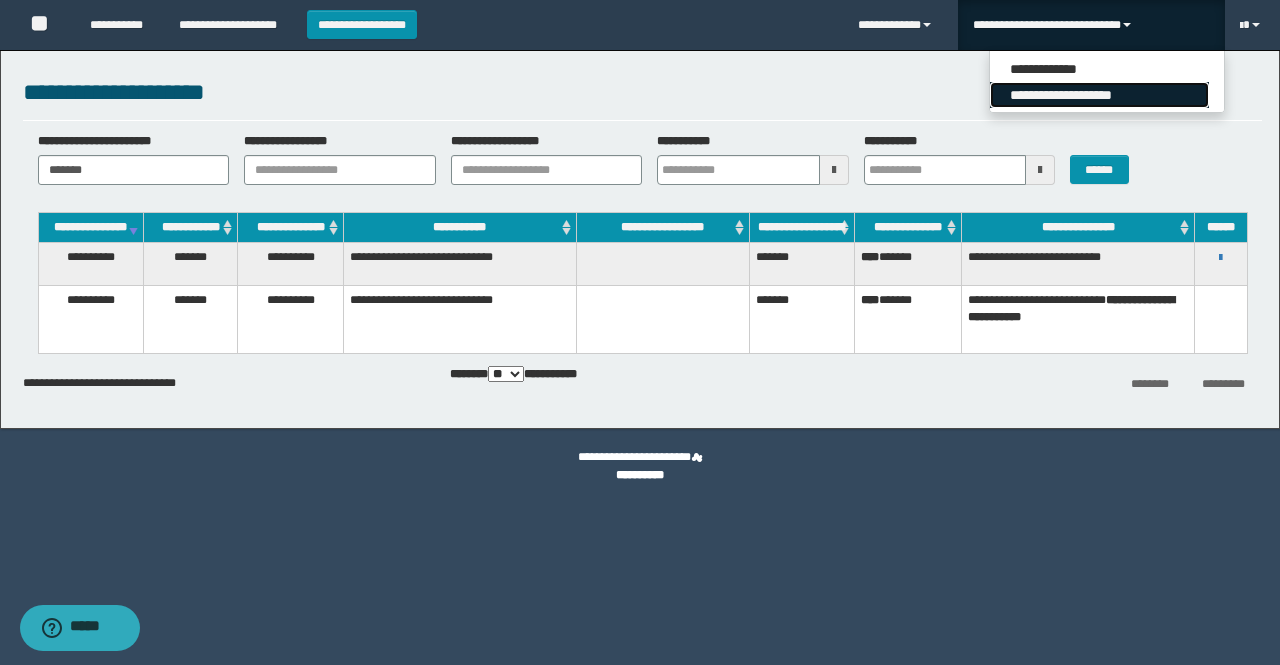 click on "**********" at bounding box center (1099, 95) 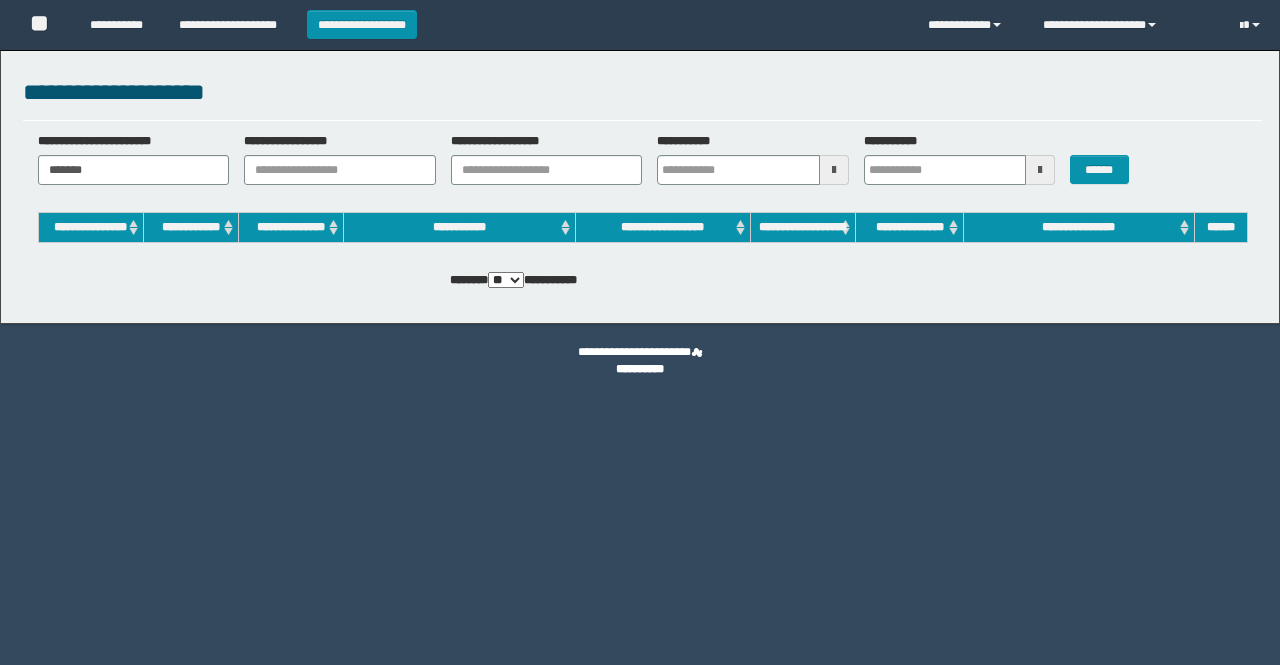 scroll, scrollTop: 0, scrollLeft: 0, axis: both 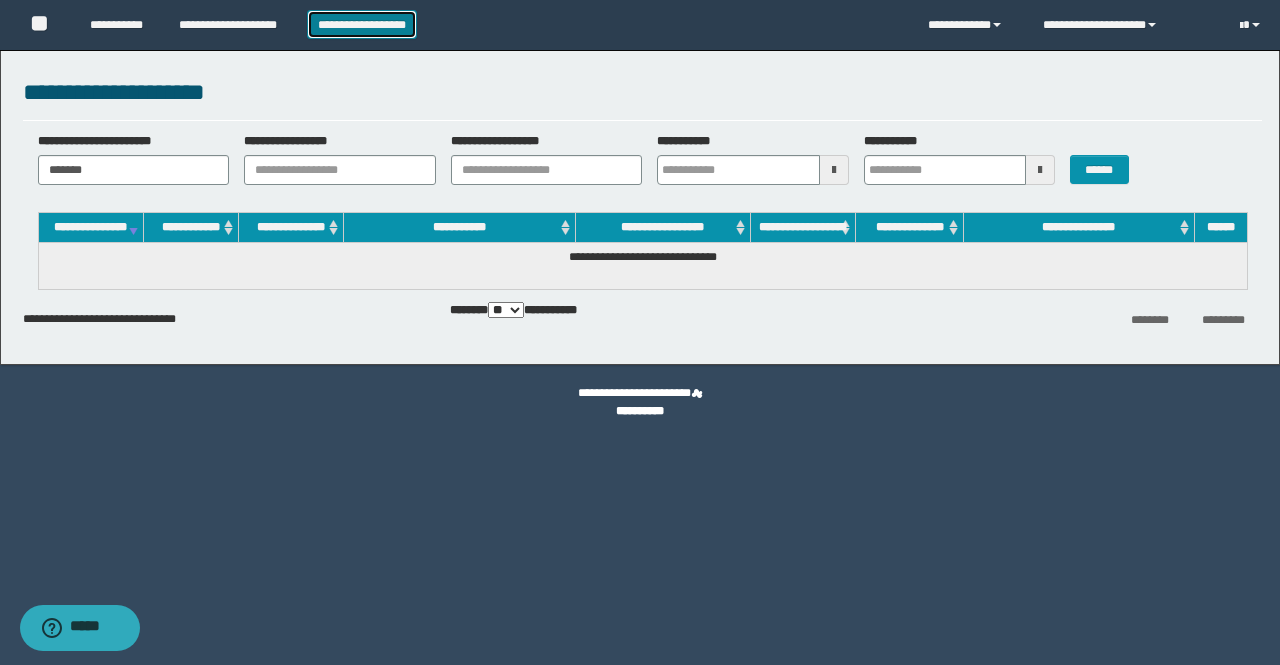 click on "**********" at bounding box center (362, 24) 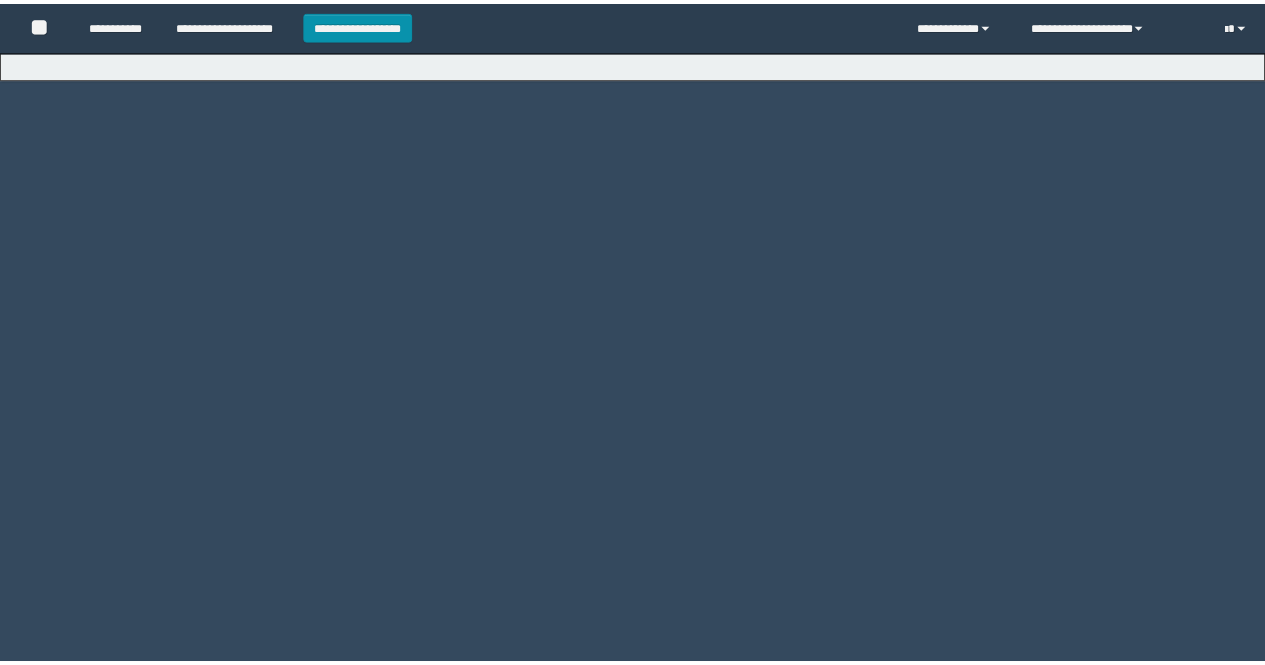scroll, scrollTop: 0, scrollLeft: 0, axis: both 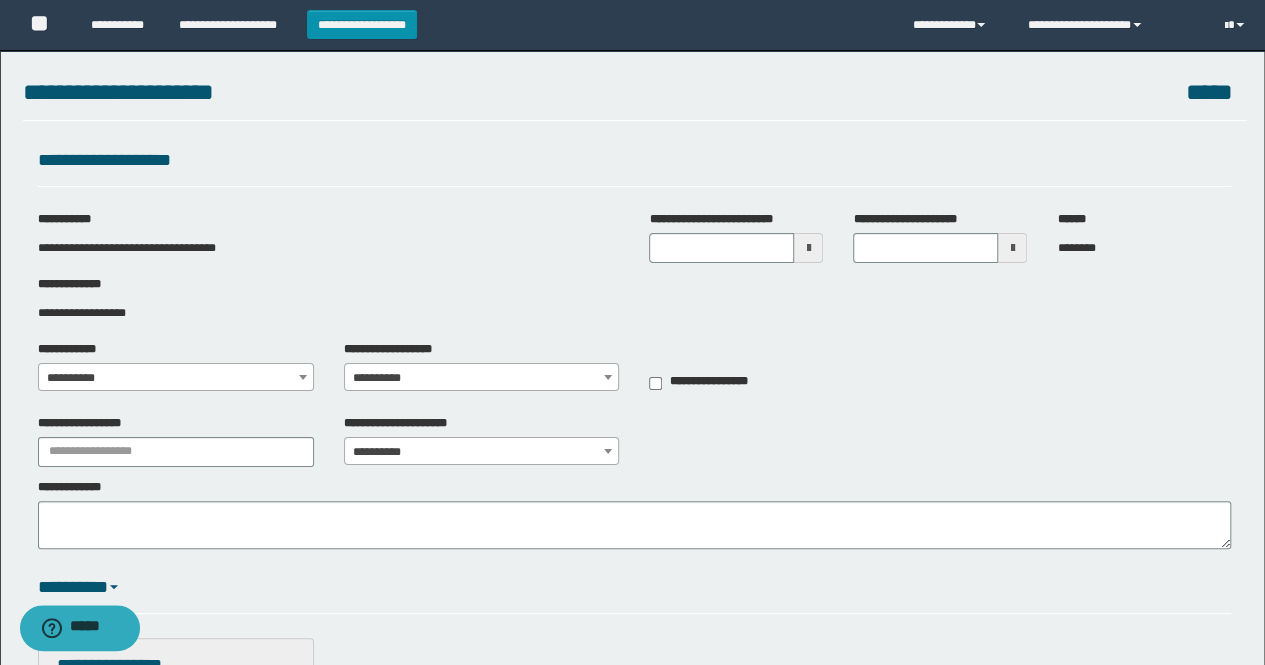click at bounding box center [808, 248] 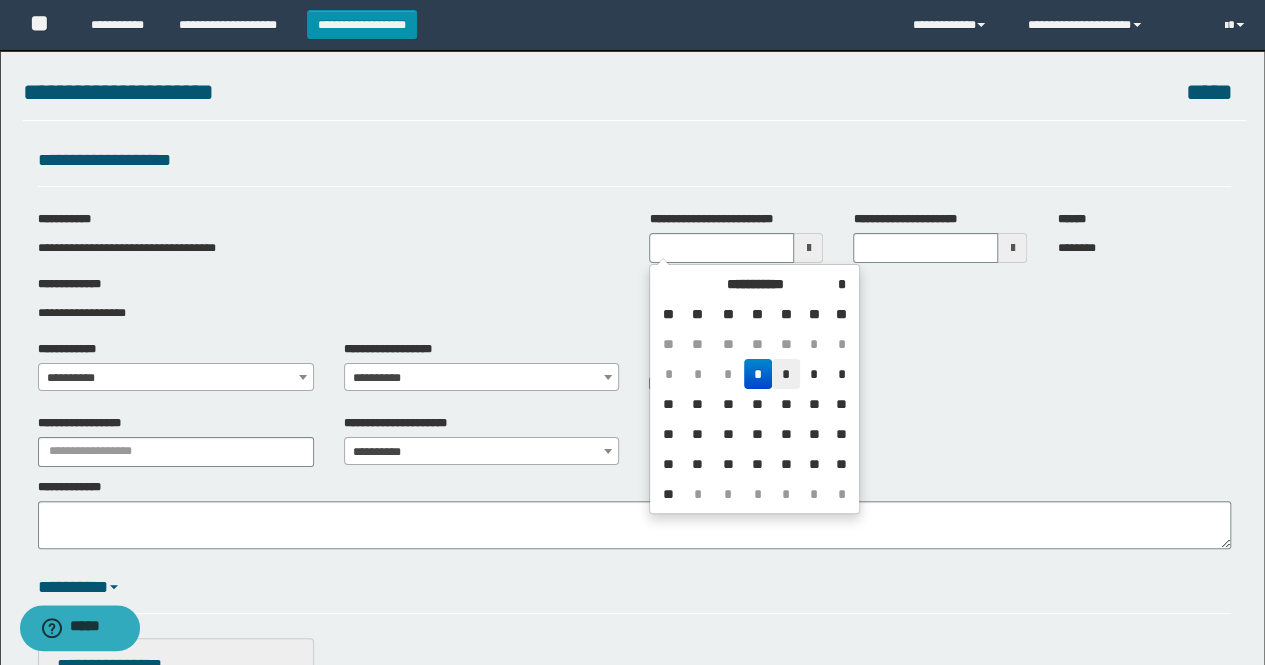 click on "*" at bounding box center (786, 374) 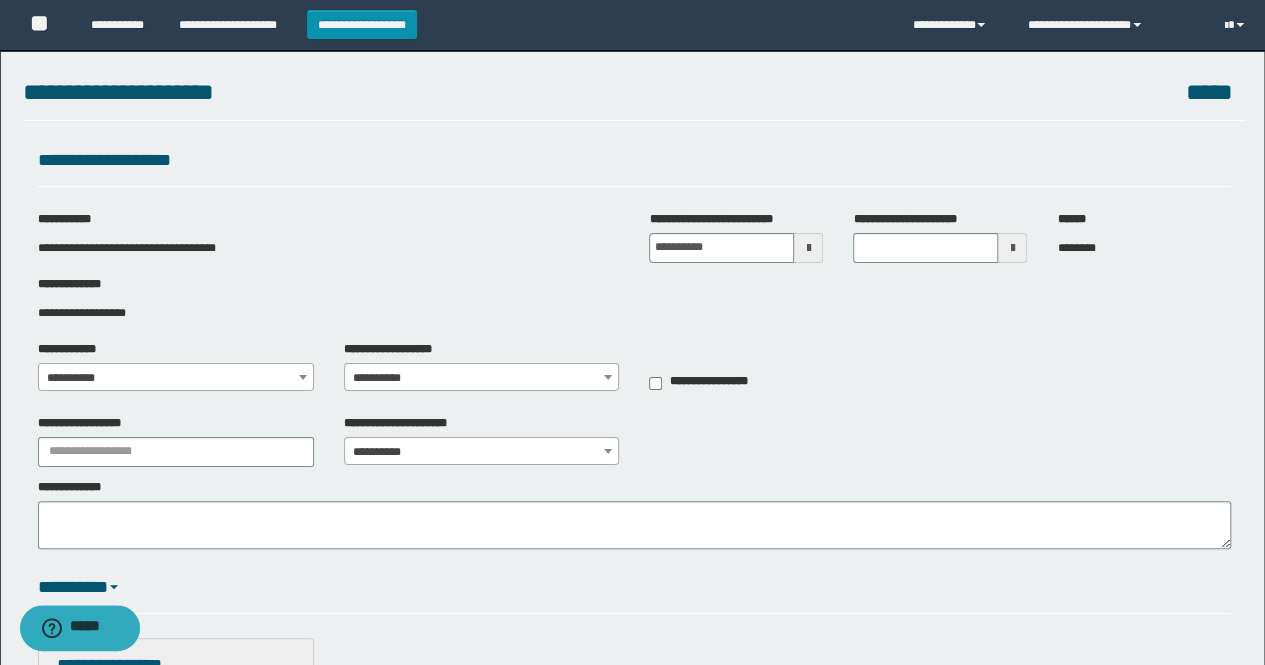 click on "**********" at bounding box center (176, 378) 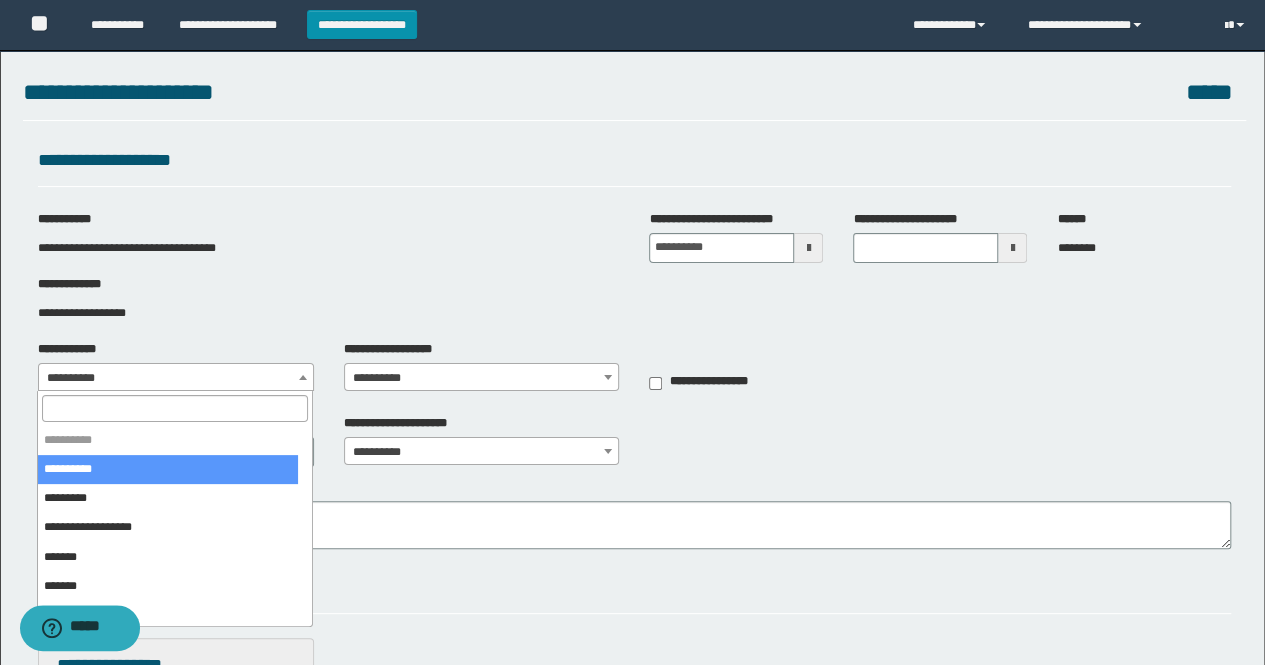click at bounding box center [175, 408] 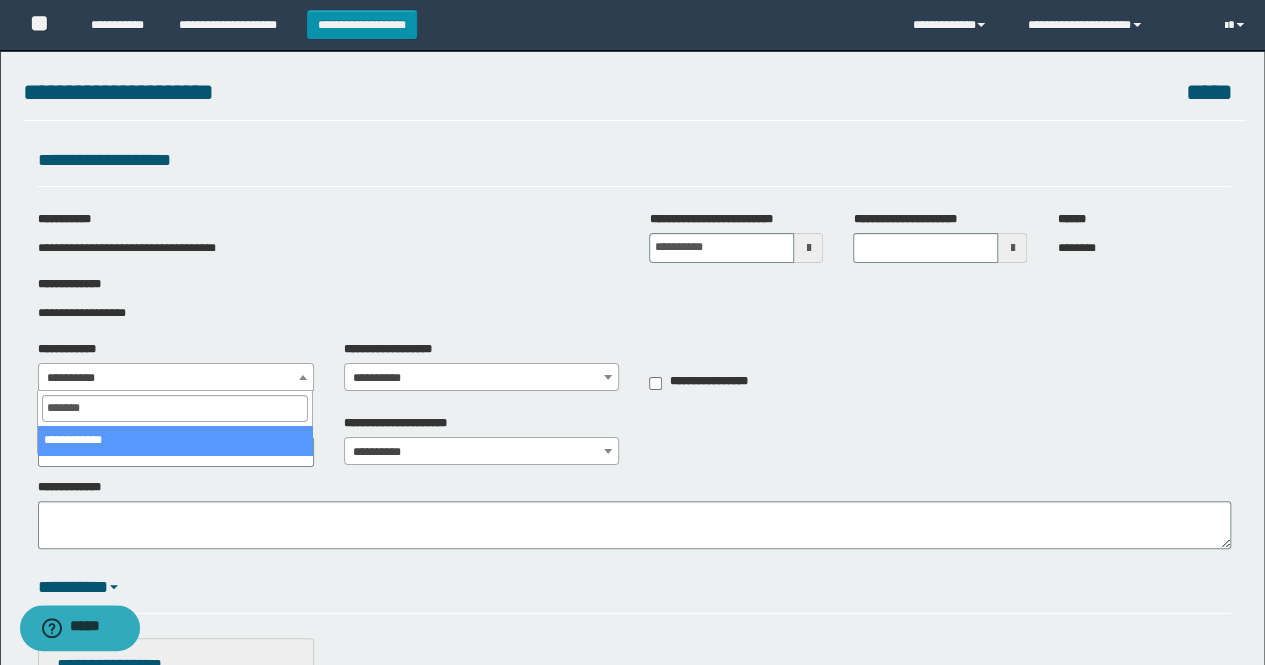 type on "*******" 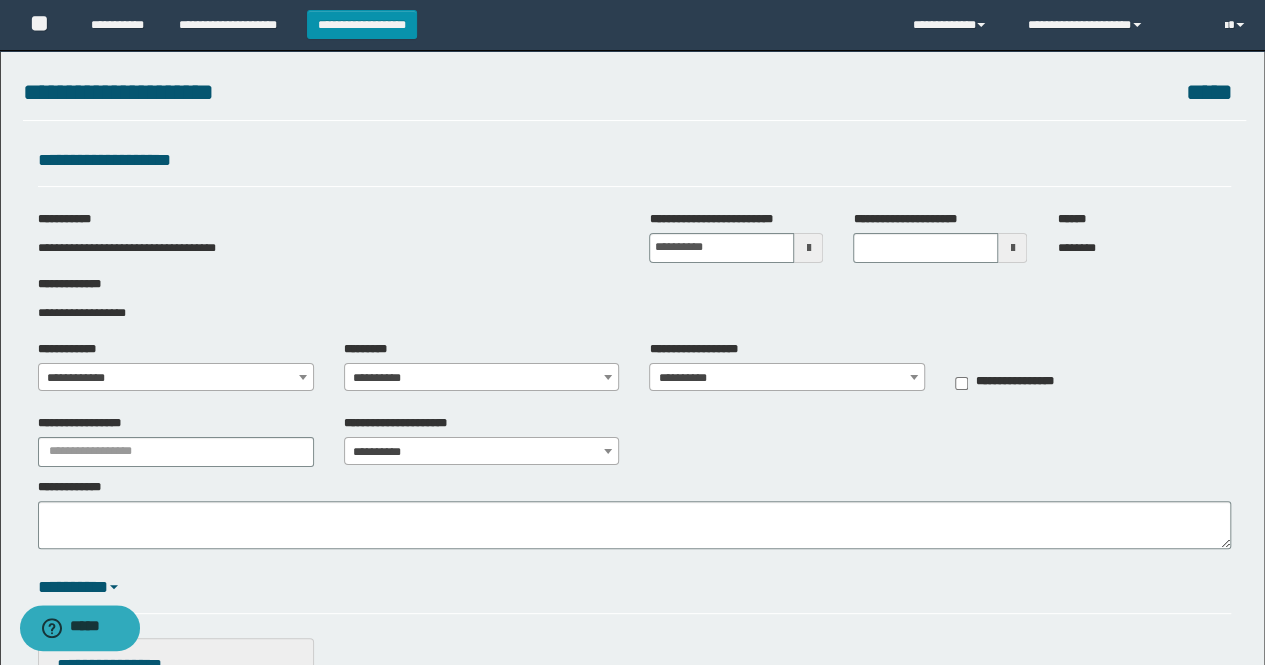 click on "**********" at bounding box center [482, 378] 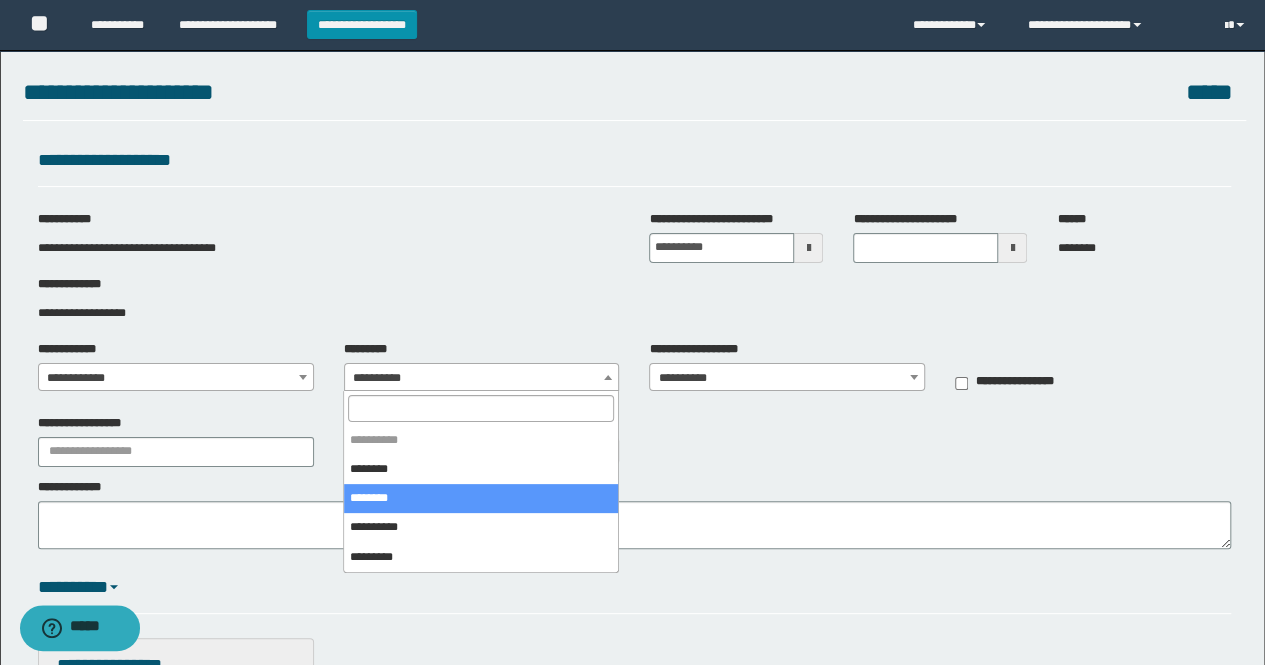 select on "****" 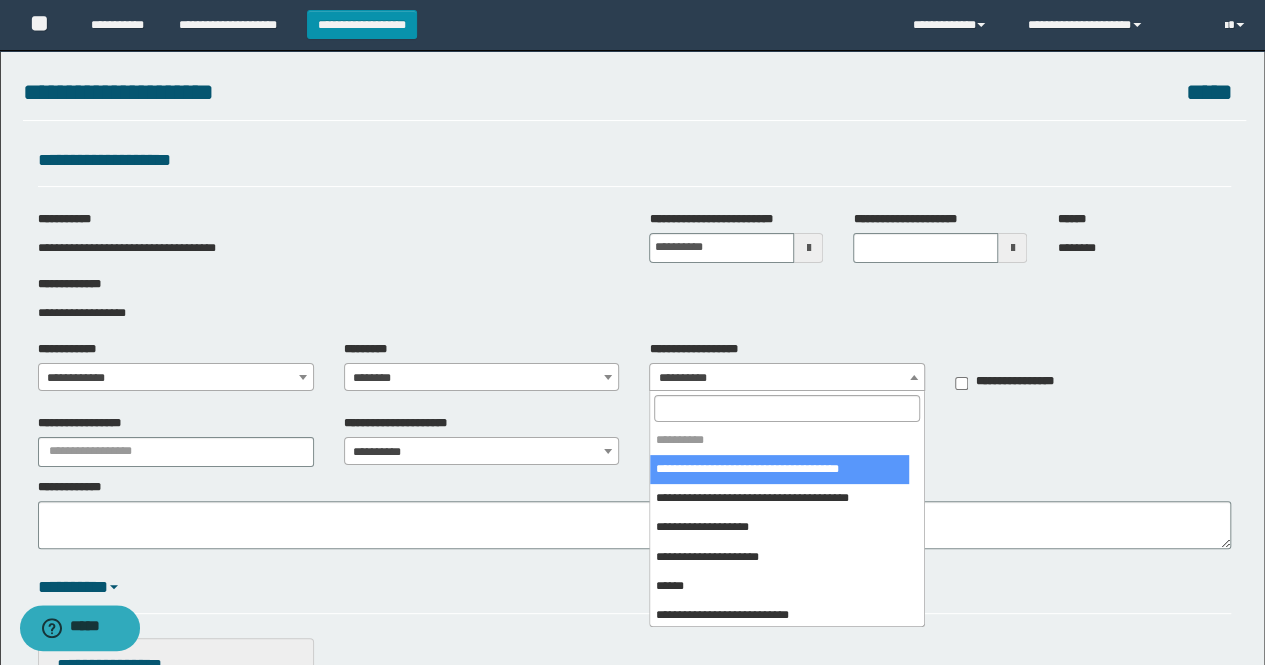 click on "**********" at bounding box center [787, 378] 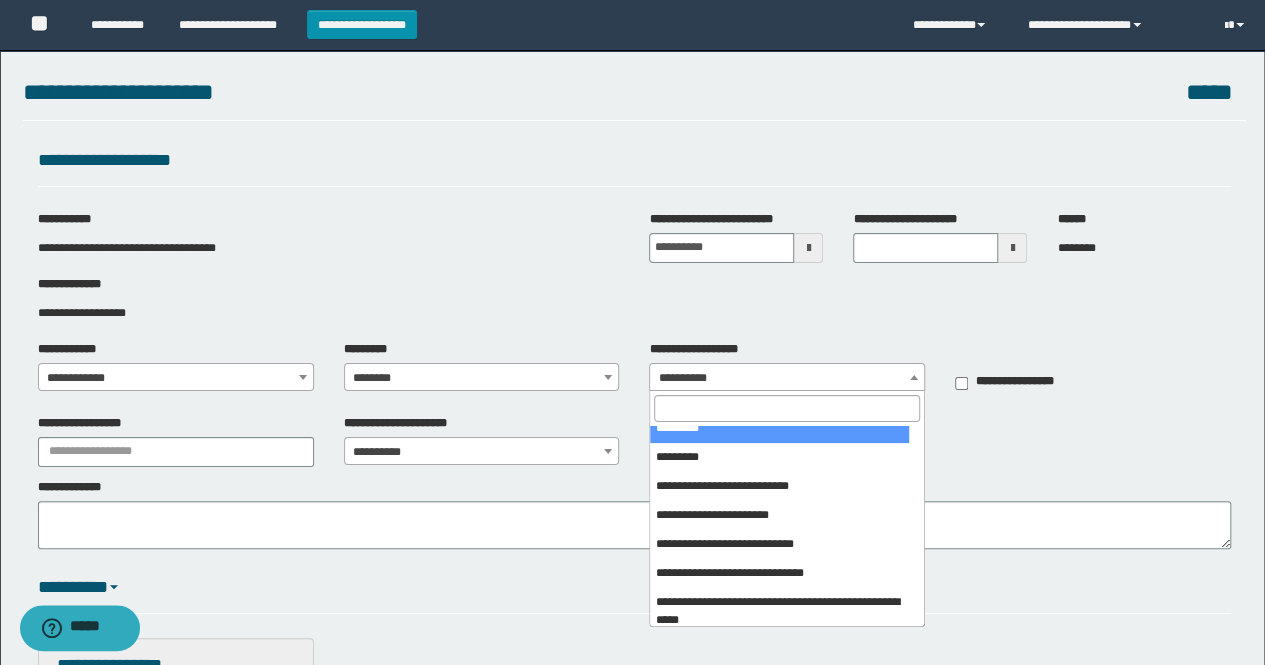 scroll, scrollTop: 400, scrollLeft: 0, axis: vertical 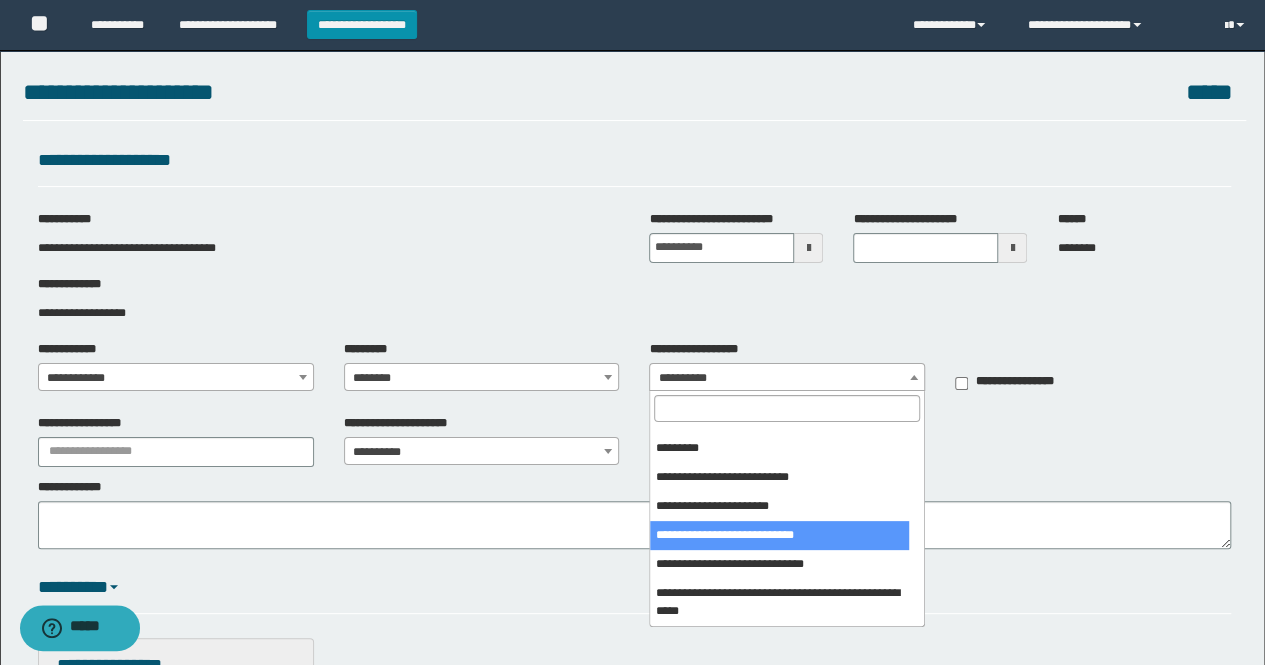 select on "***" 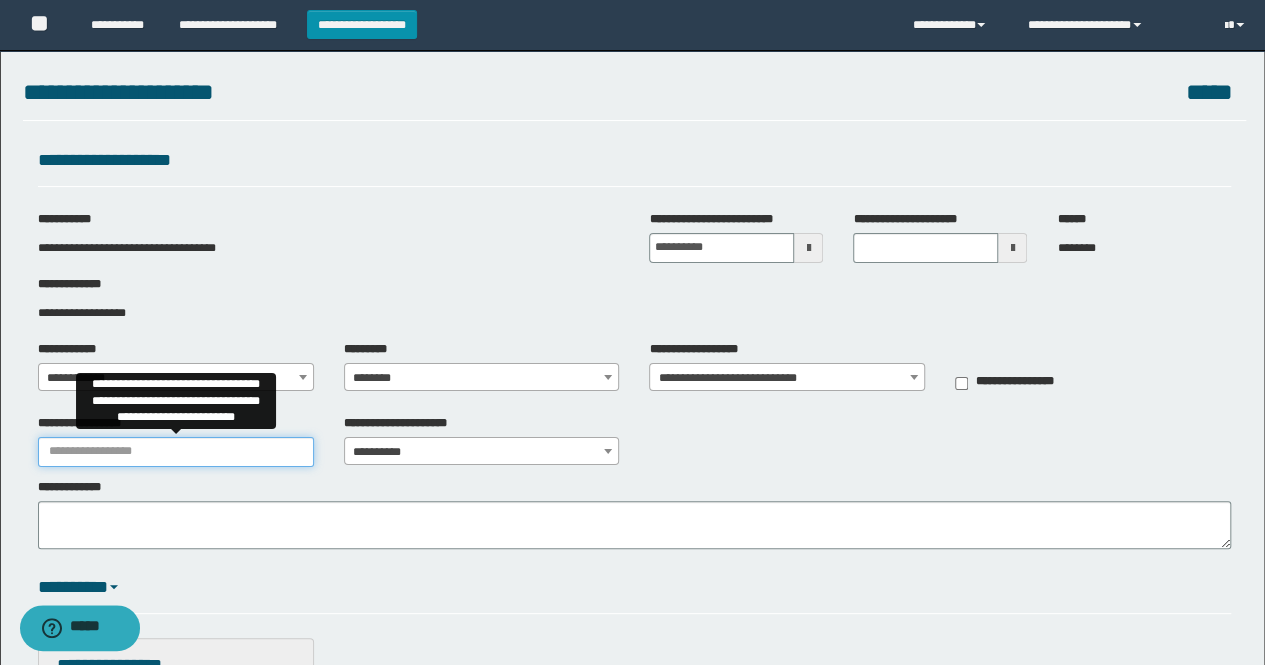 click on "**********" at bounding box center [176, 452] 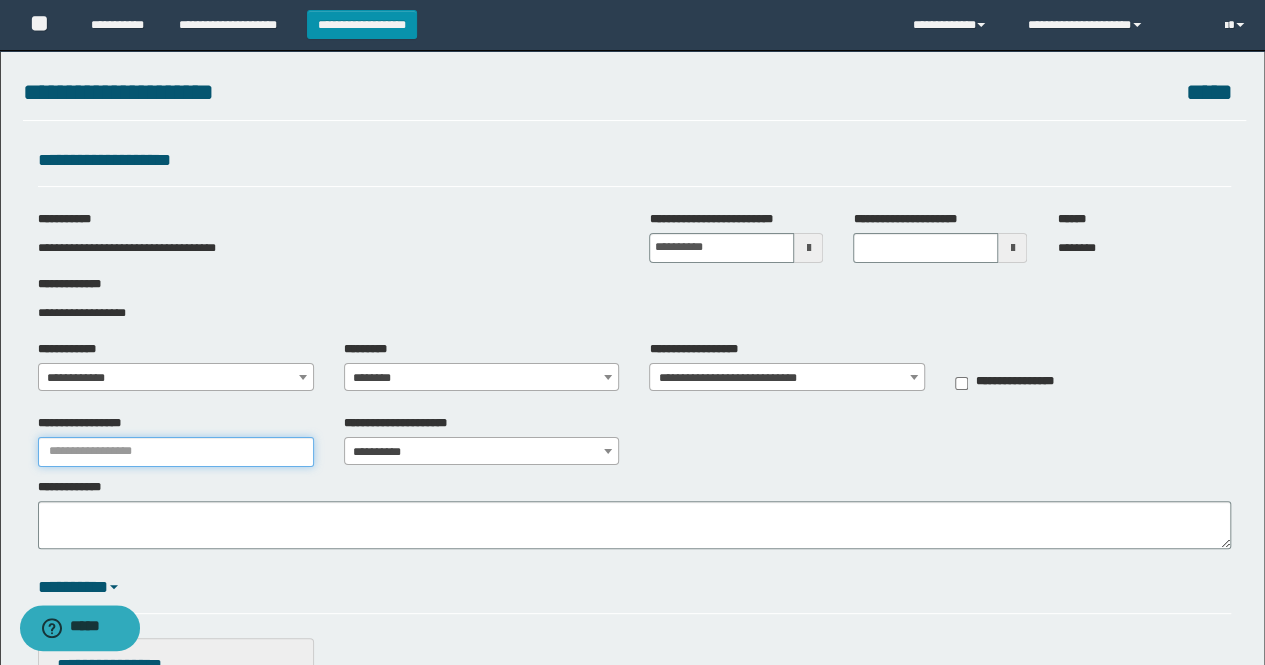 type on "**********" 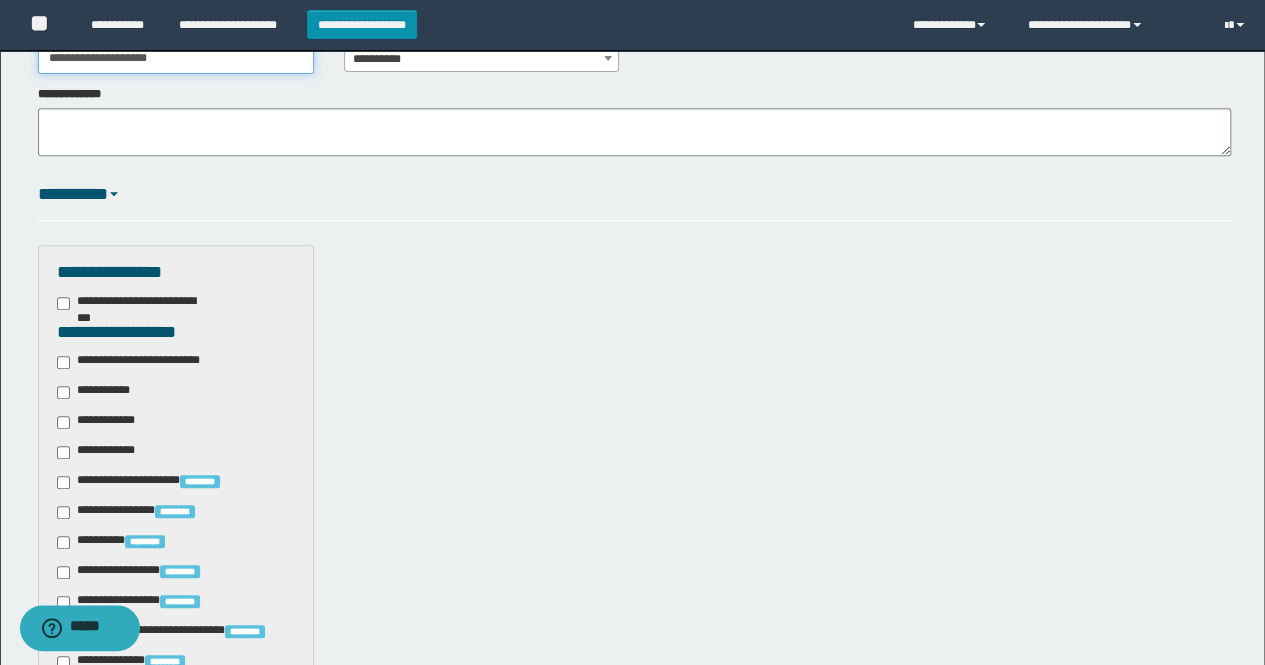 scroll, scrollTop: 500, scrollLeft: 0, axis: vertical 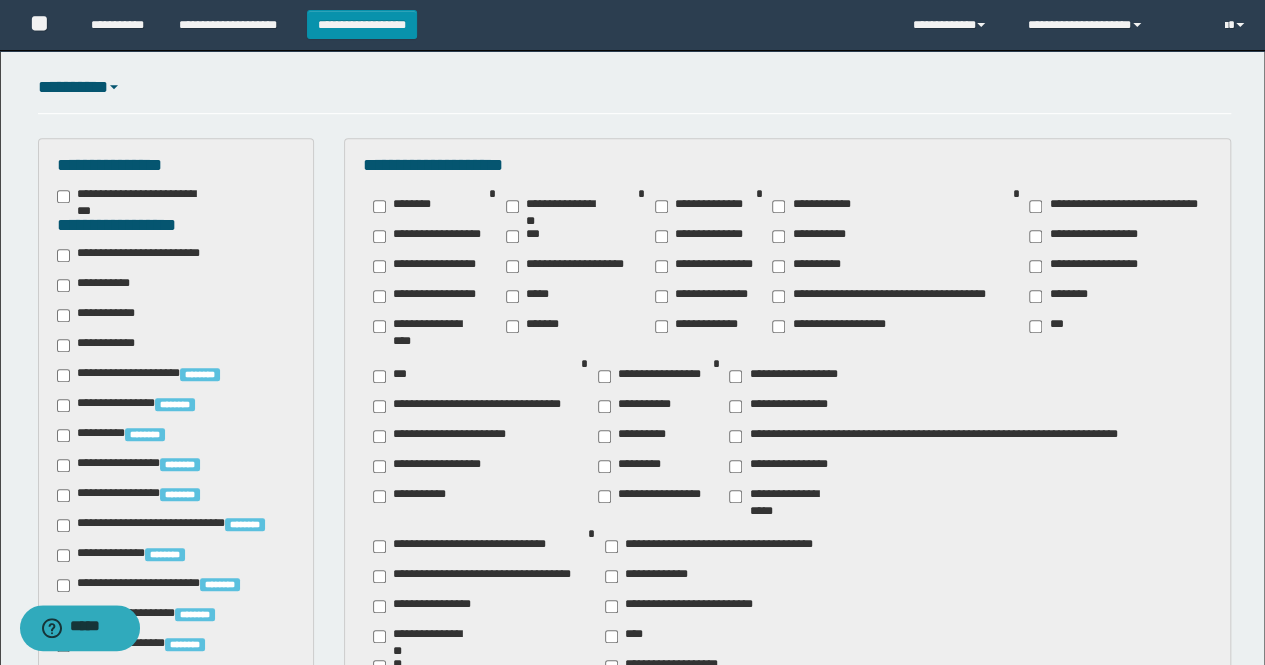 click on "**********" at bounding box center [102, 345] 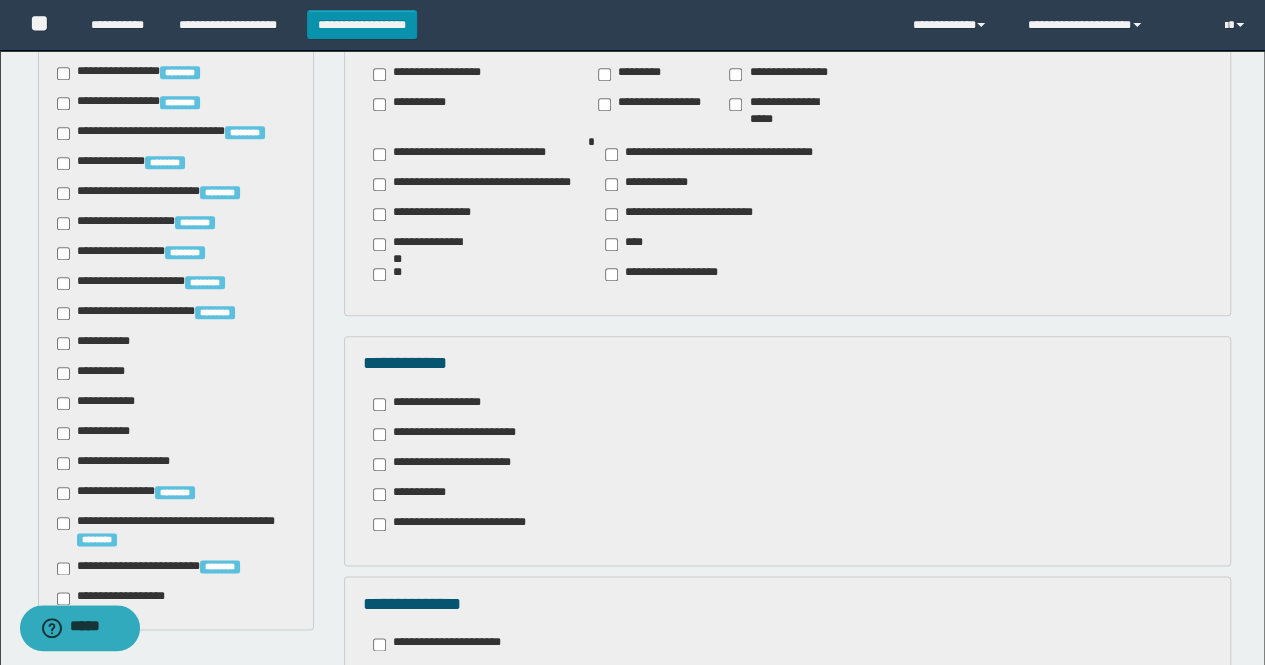 scroll, scrollTop: 1000, scrollLeft: 0, axis: vertical 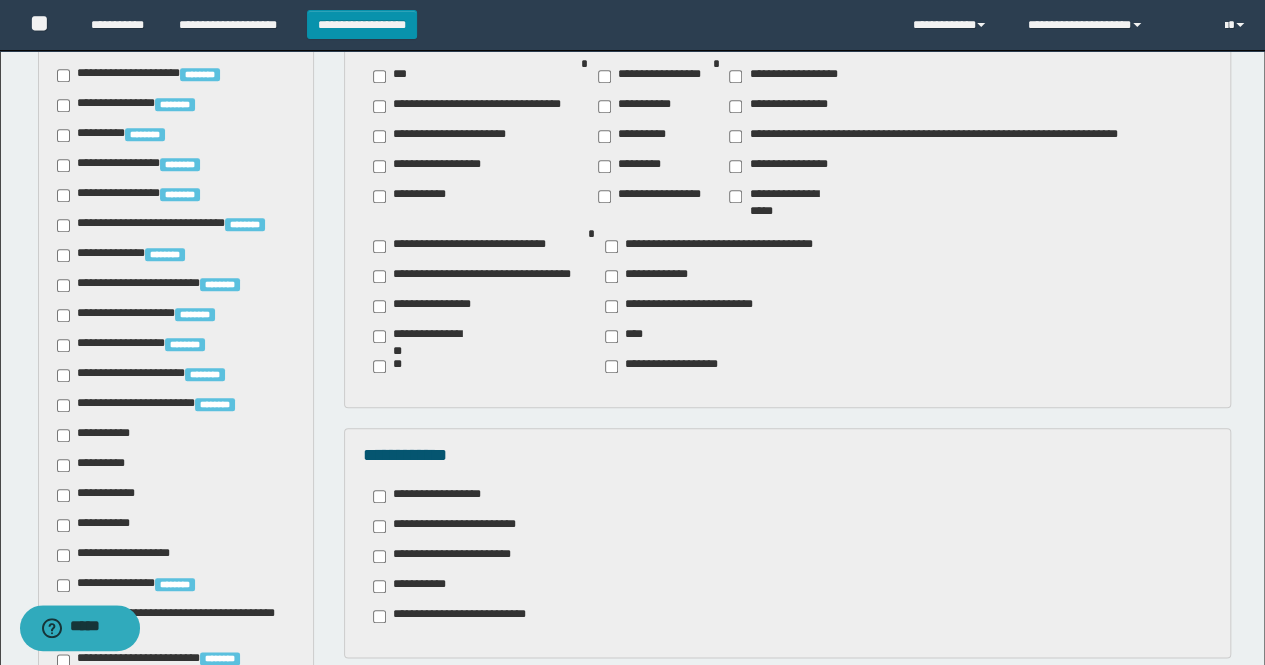 click on "**********" at bounding box center [647, 276] 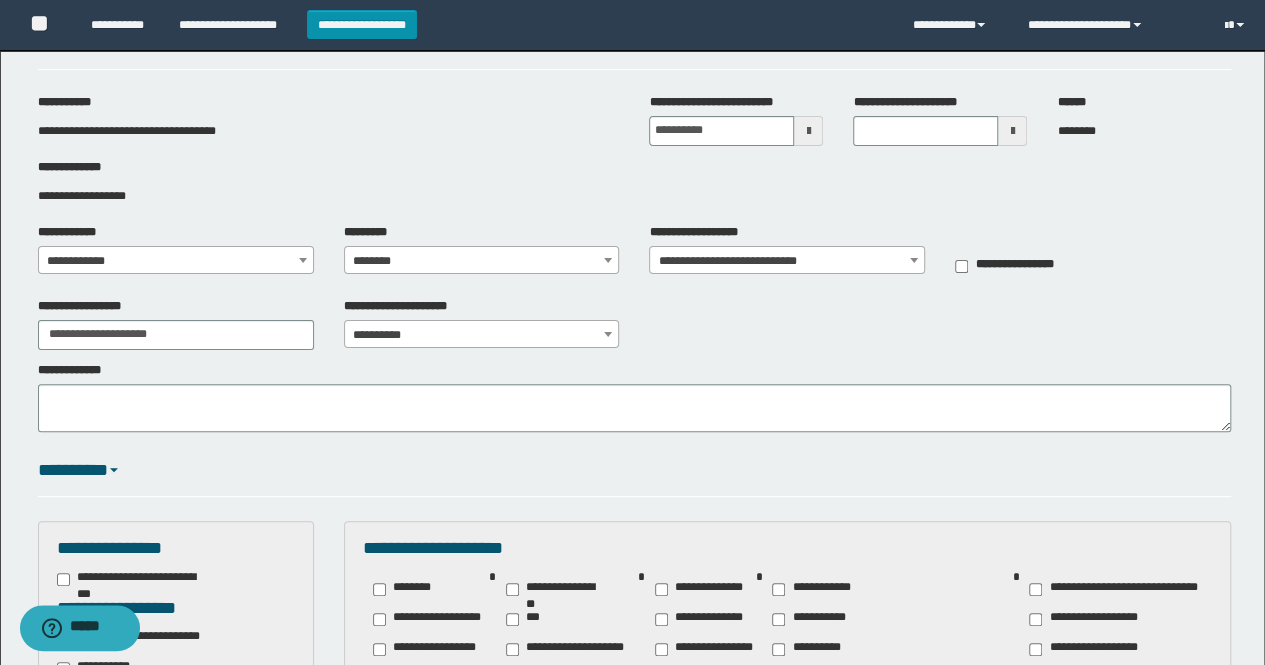 scroll, scrollTop: 0, scrollLeft: 0, axis: both 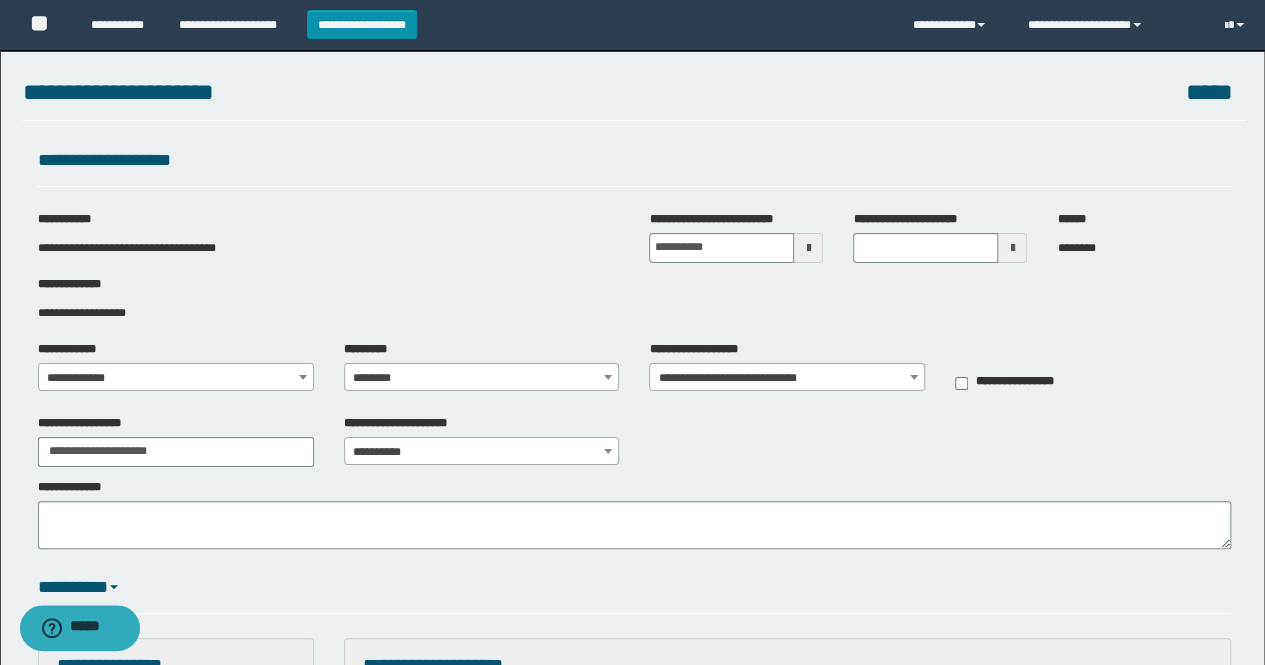 click at bounding box center (808, 248) 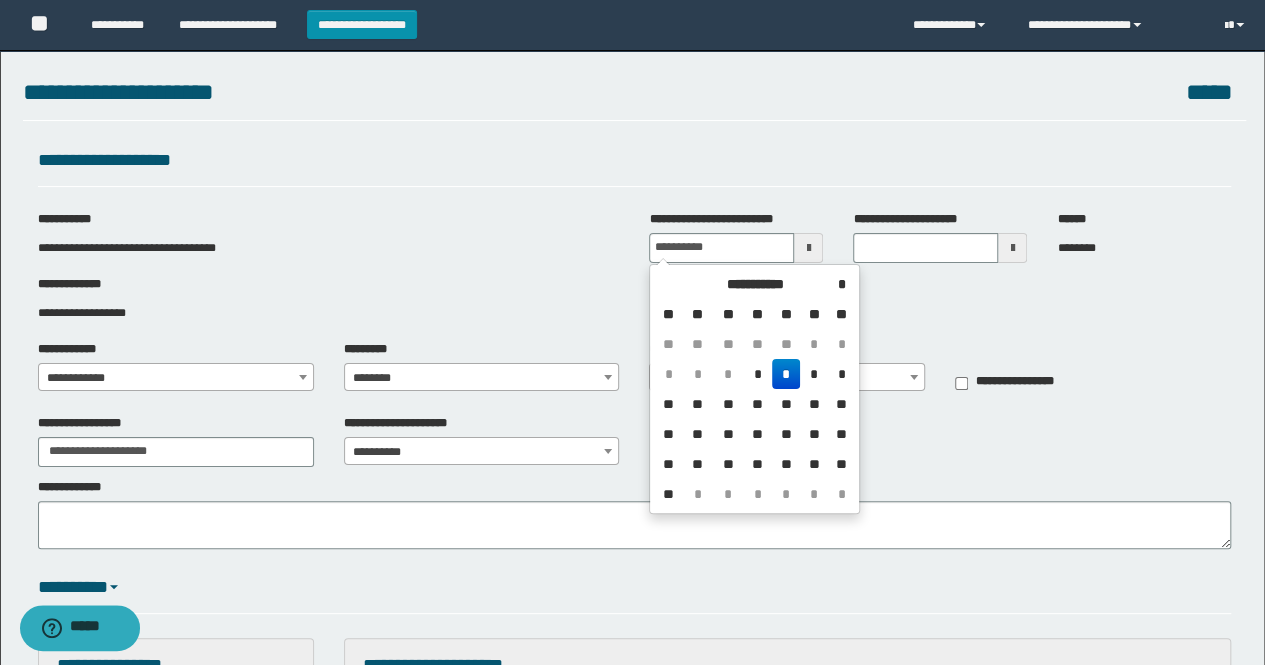 click on "*" at bounding box center [758, 374] 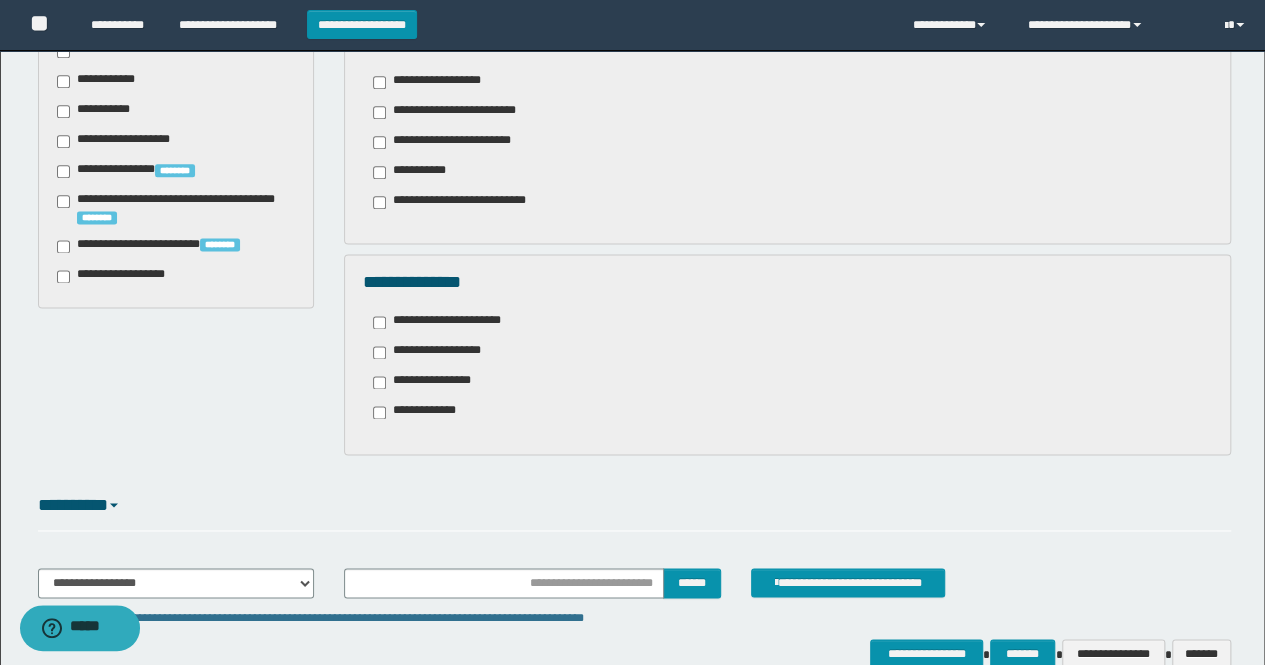 scroll, scrollTop: 1322, scrollLeft: 0, axis: vertical 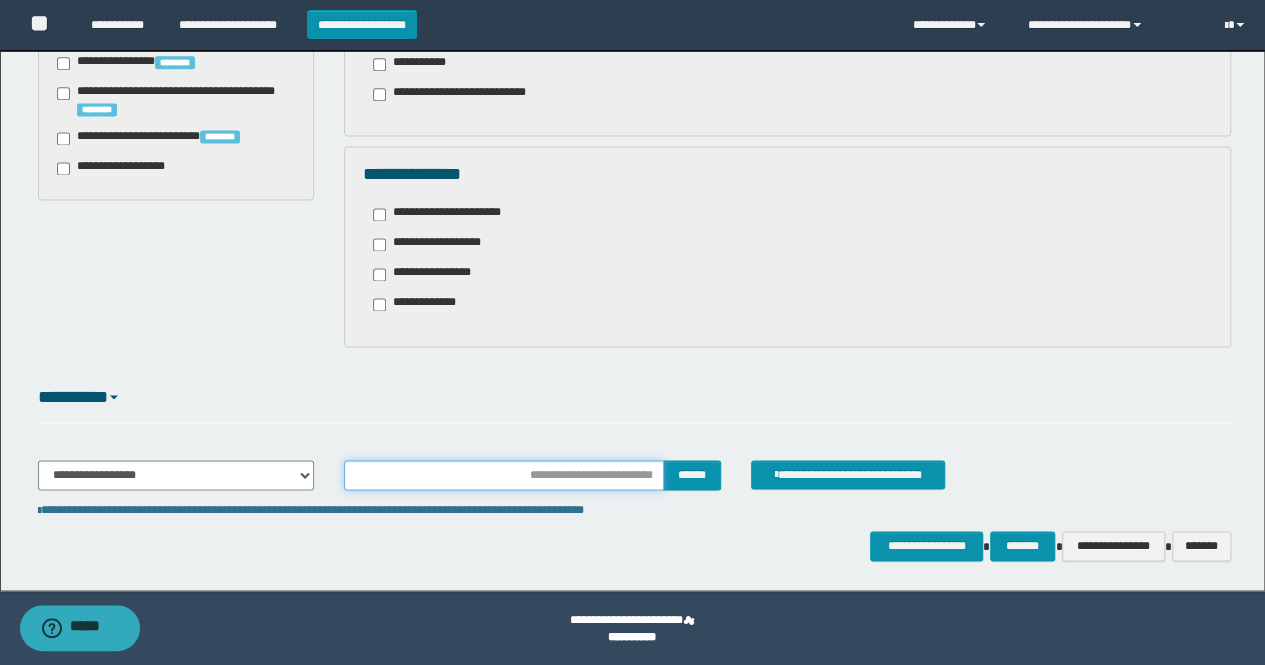 click at bounding box center (504, 475) 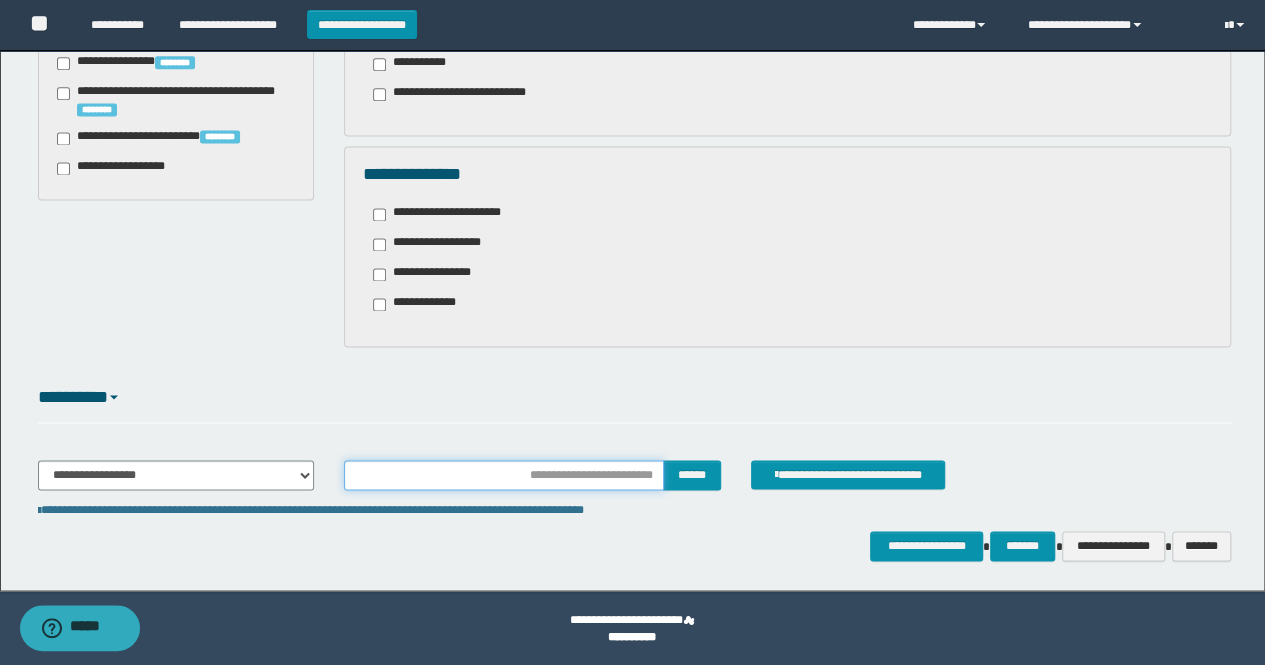 click at bounding box center [504, 475] 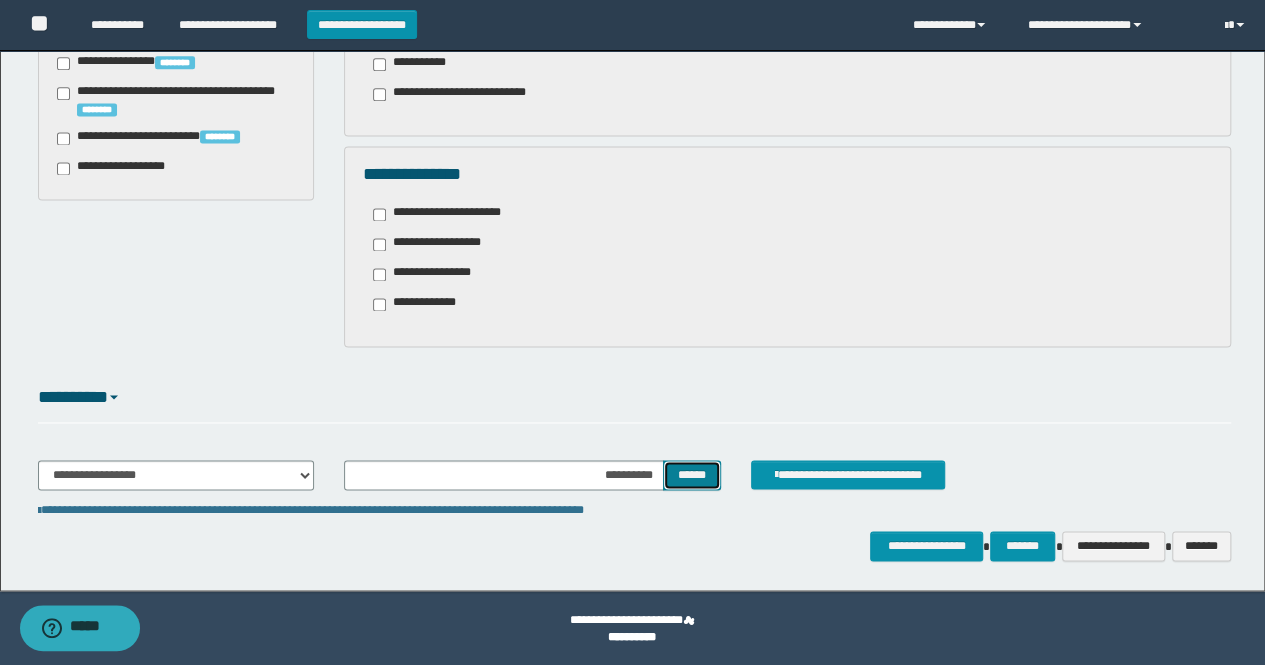 click on "******" at bounding box center [692, 474] 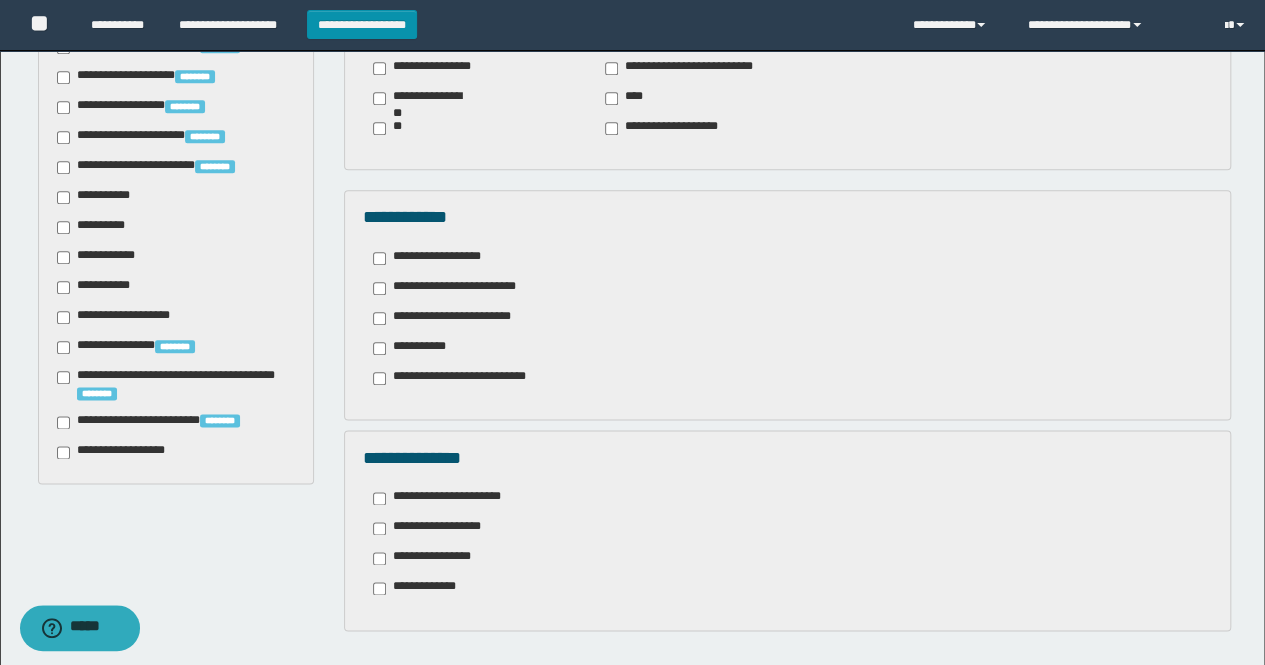 scroll, scrollTop: 1022, scrollLeft: 0, axis: vertical 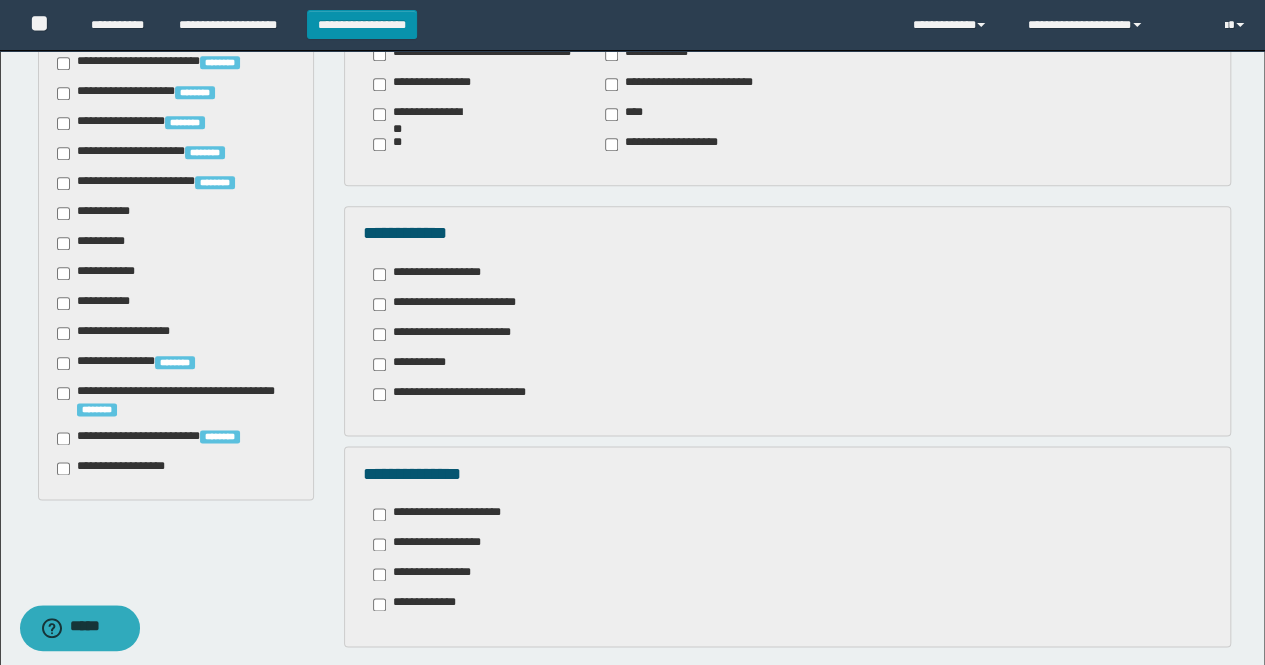 type 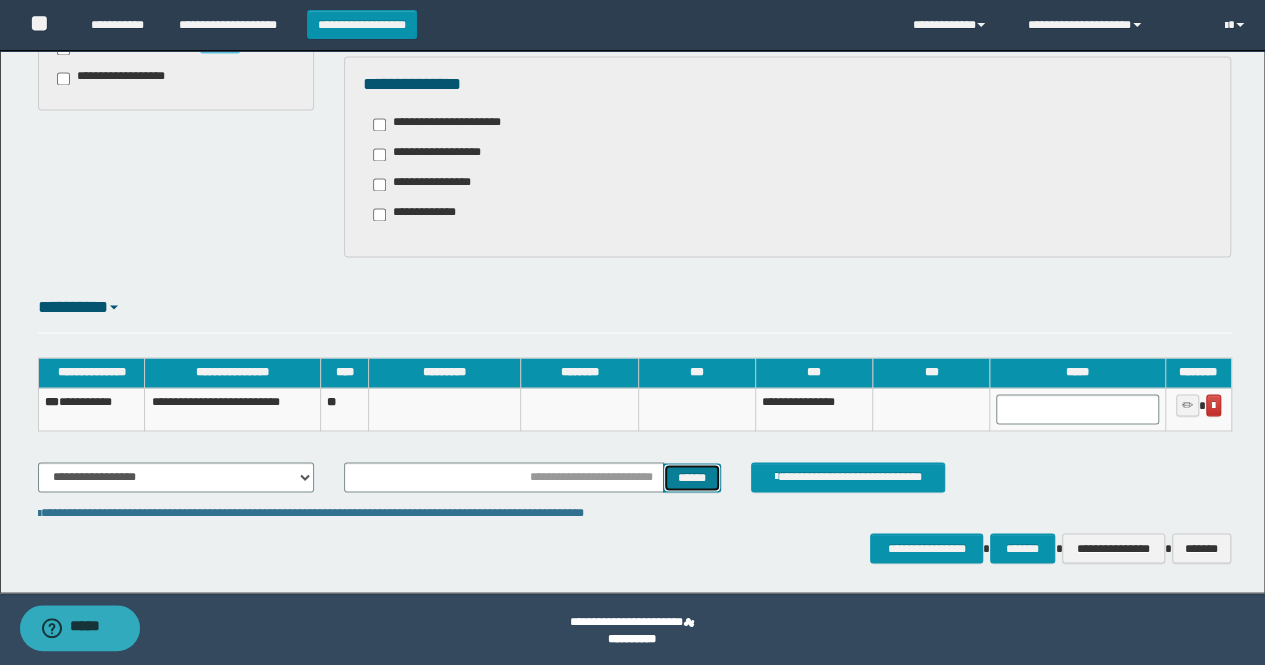 scroll, scrollTop: 1414, scrollLeft: 0, axis: vertical 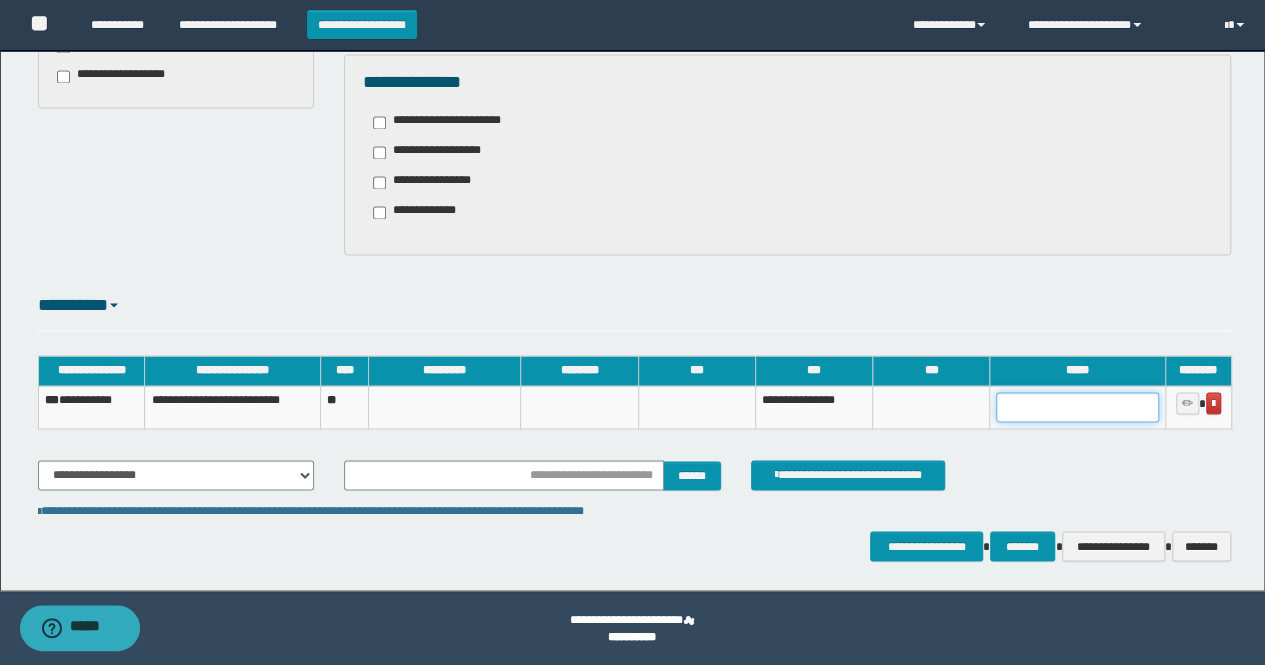 click at bounding box center (1077, 407) 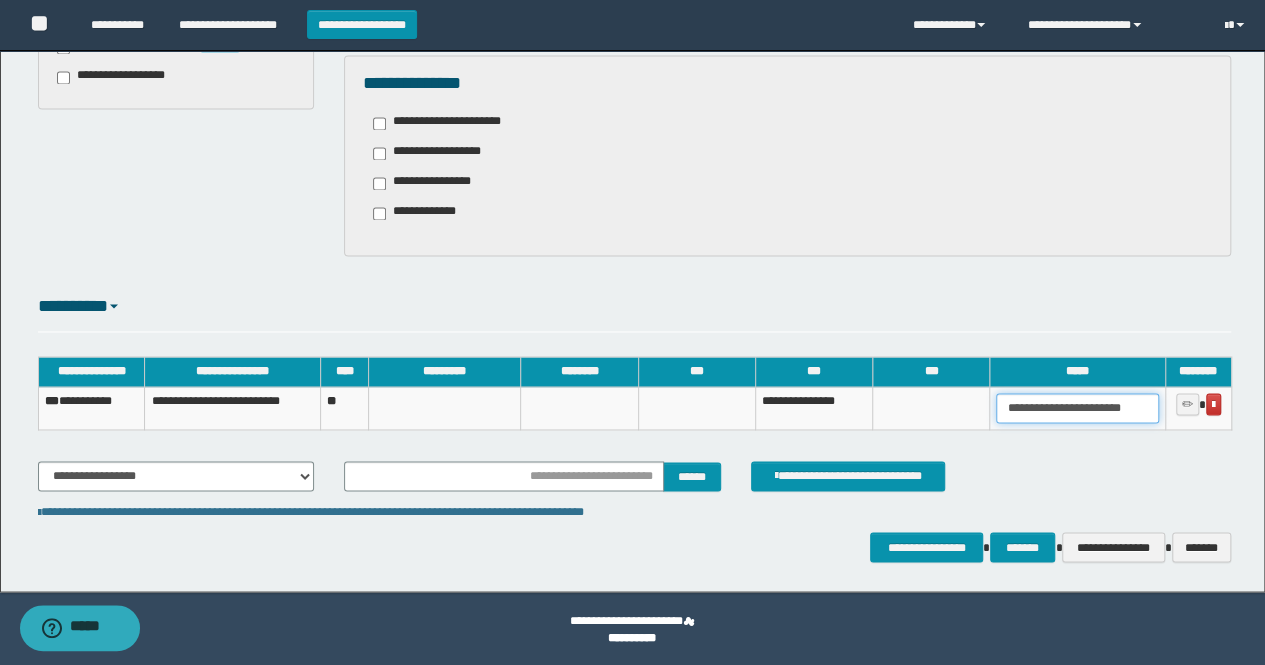 scroll, scrollTop: 1414, scrollLeft: 0, axis: vertical 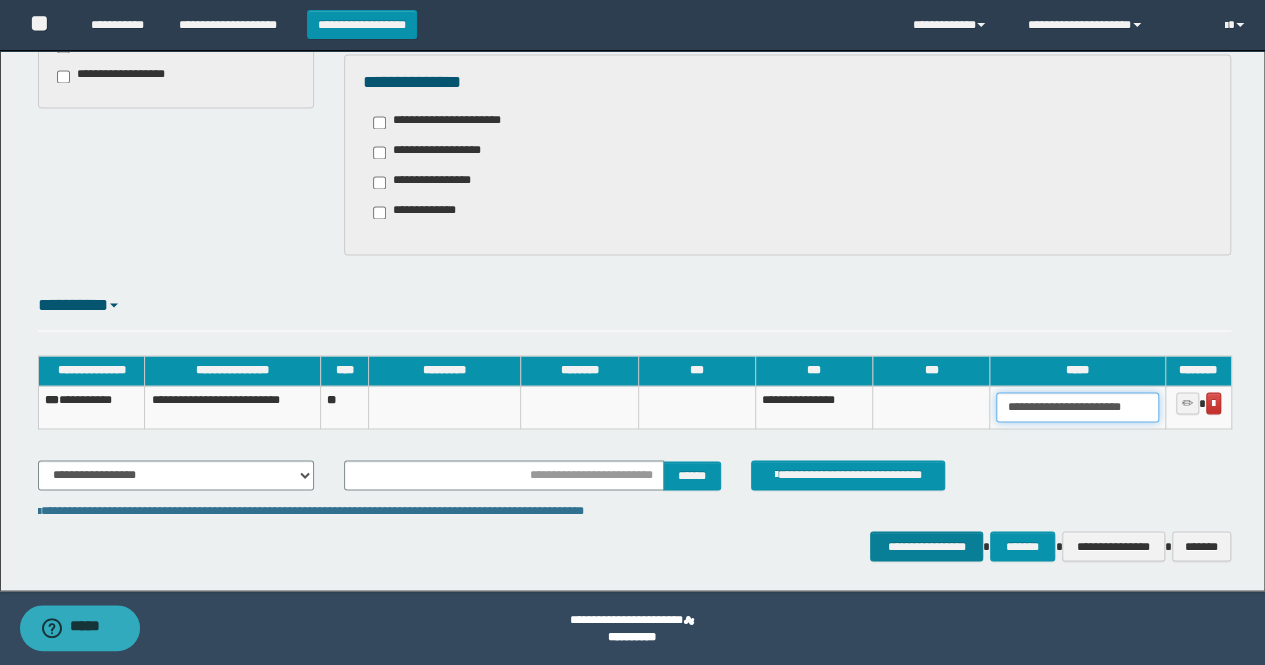type on "**********" 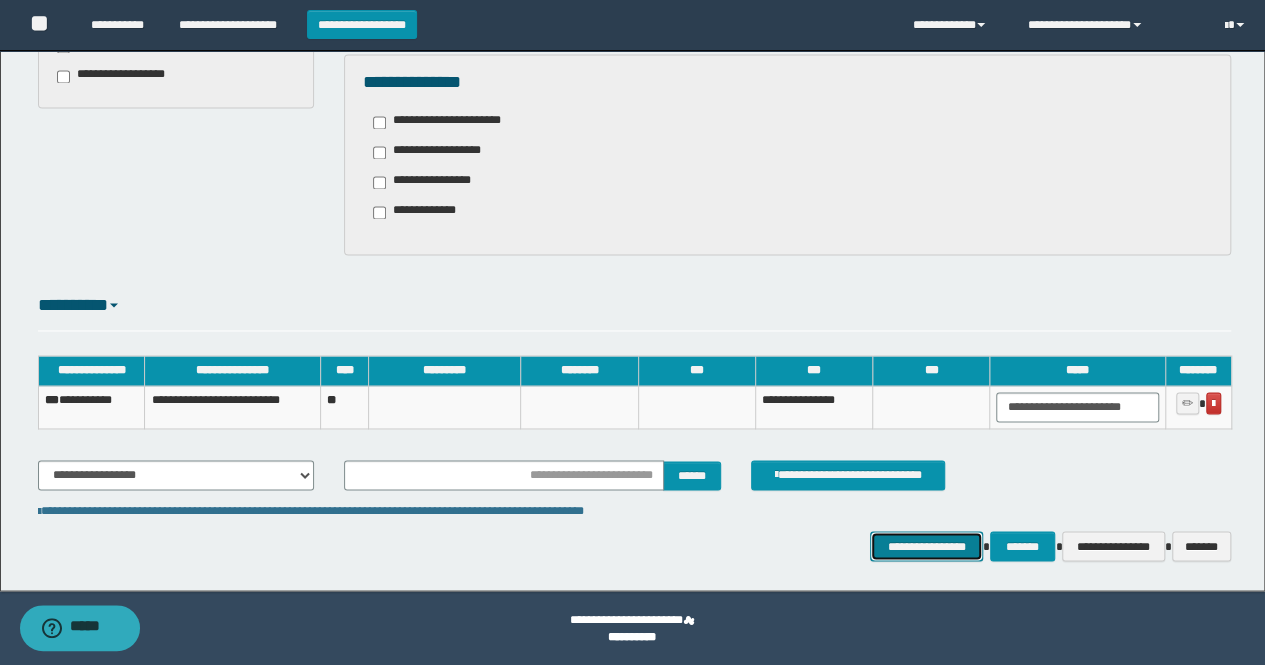 click on "**********" at bounding box center [926, 545] 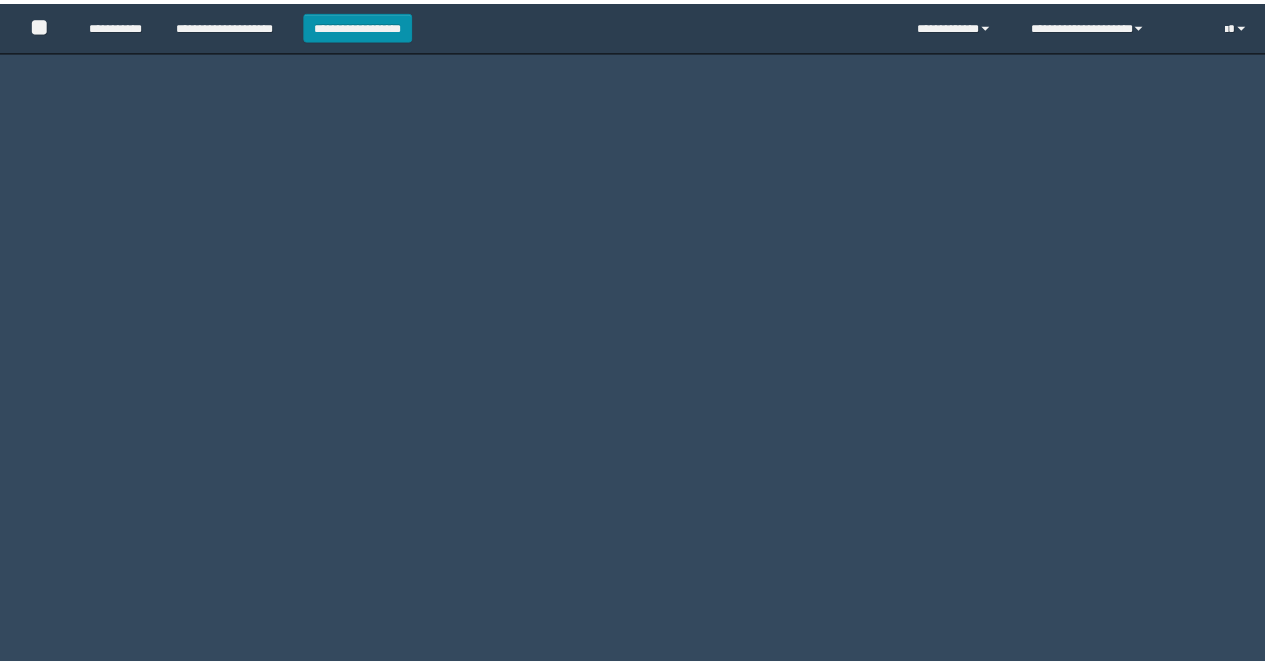 scroll, scrollTop: 0, scrollLeft: 0, axis: both 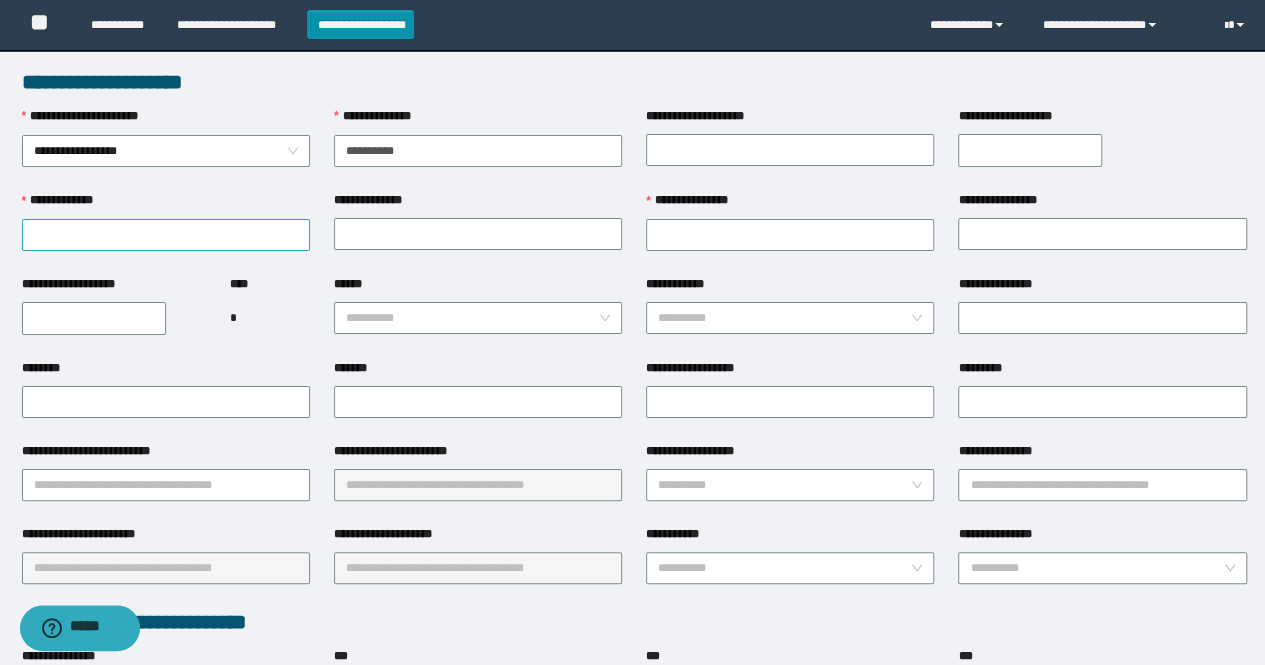 type on "**********" 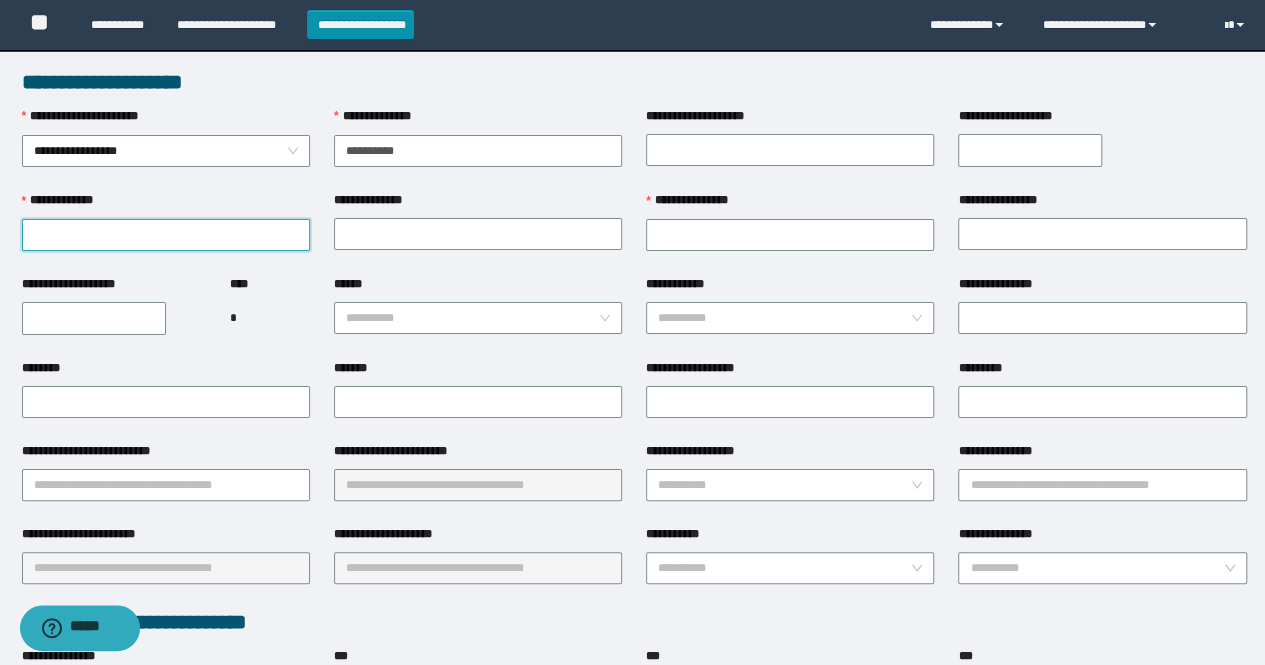 click on "**********" at bounding box center [166, 235] 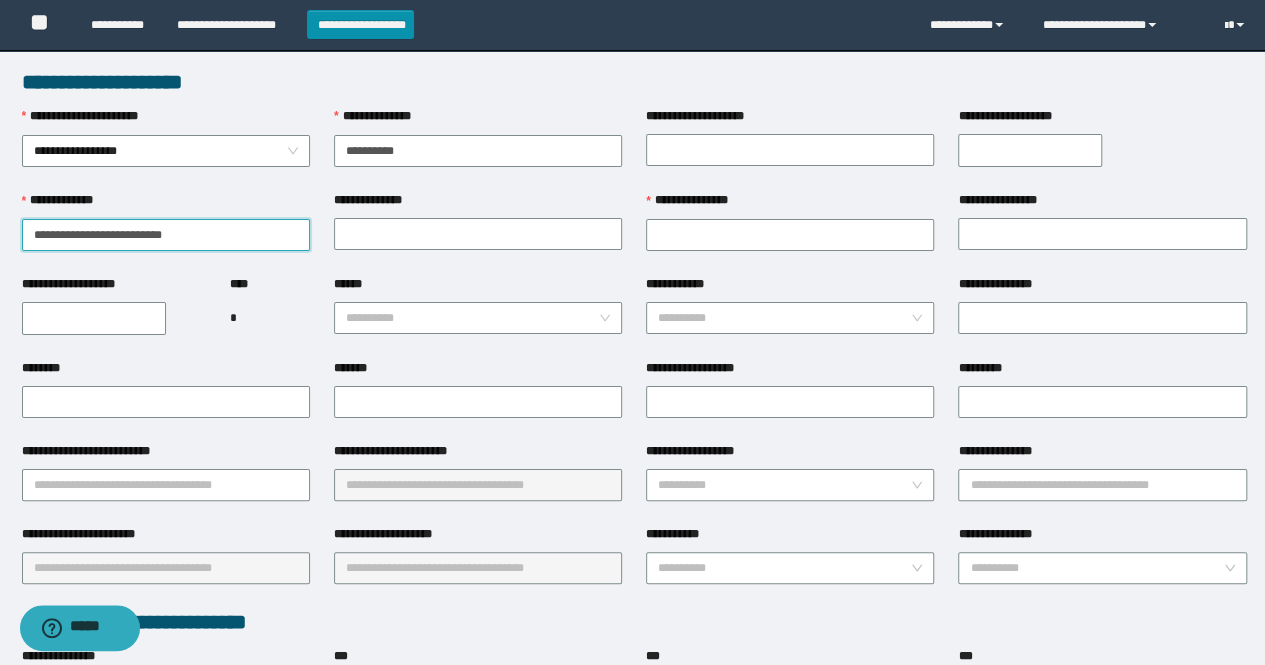 drag, startPoint x: 197, startPoint y: 235, endPoint x: 56, endPoint y: 244, distance: 141.28694 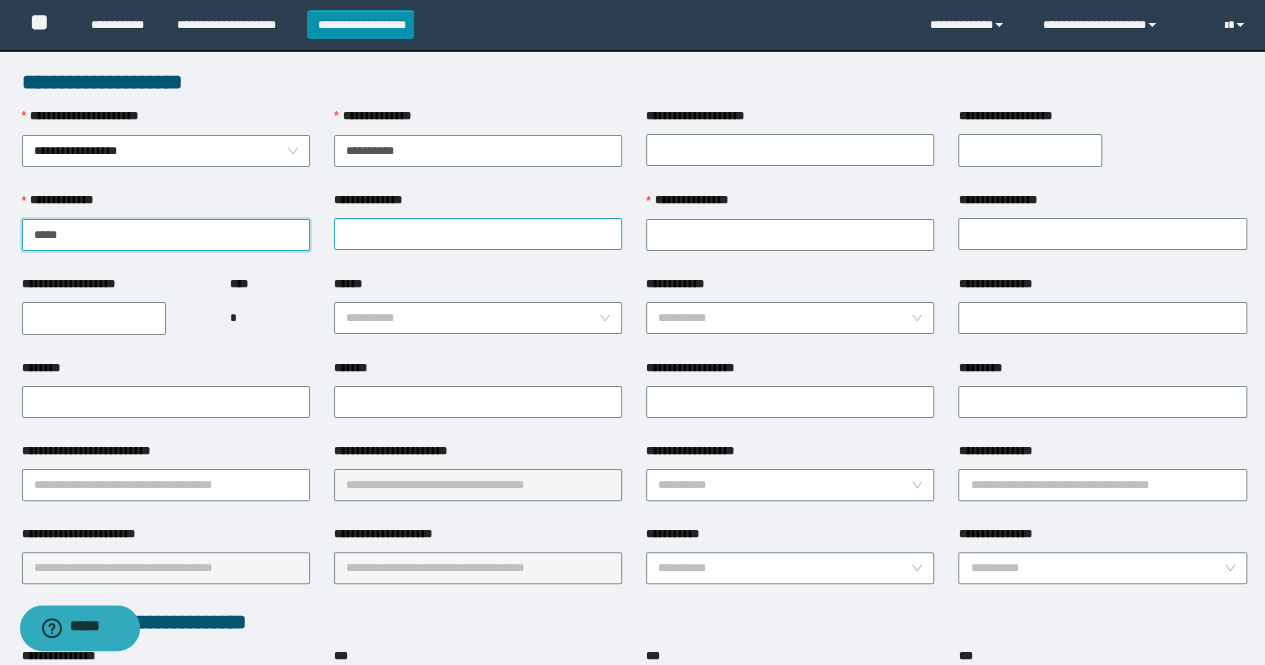 type on "****" 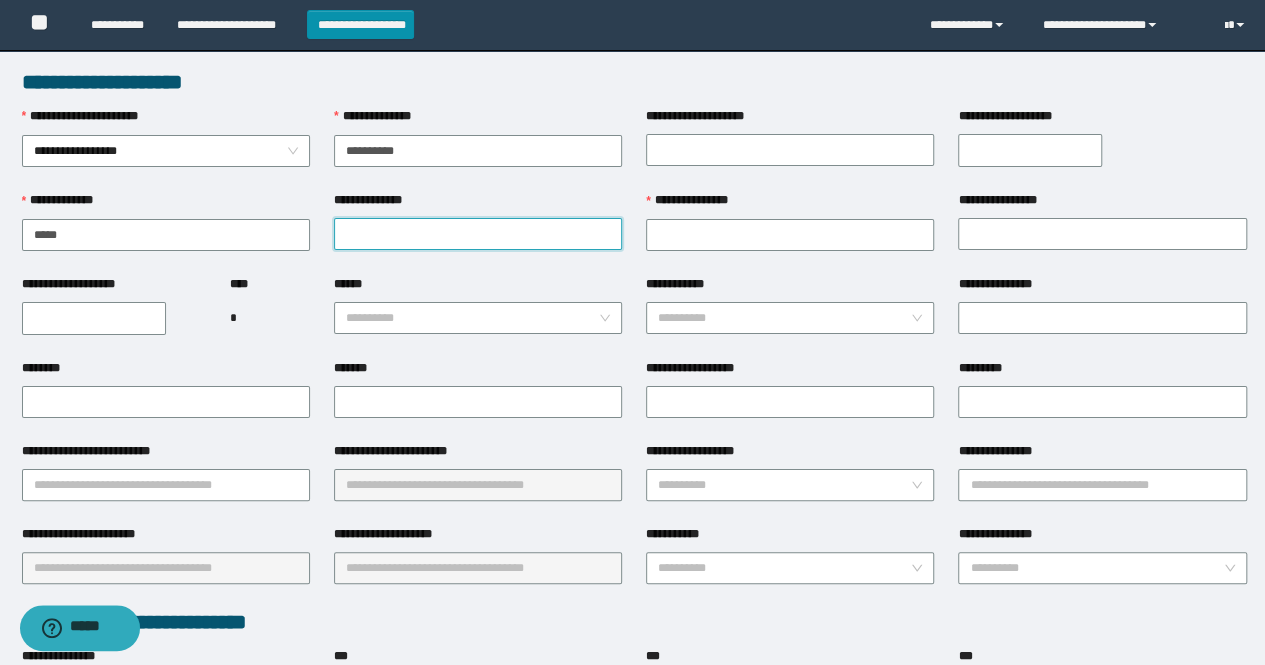 click on "**********" at bounding box center [478, 234] 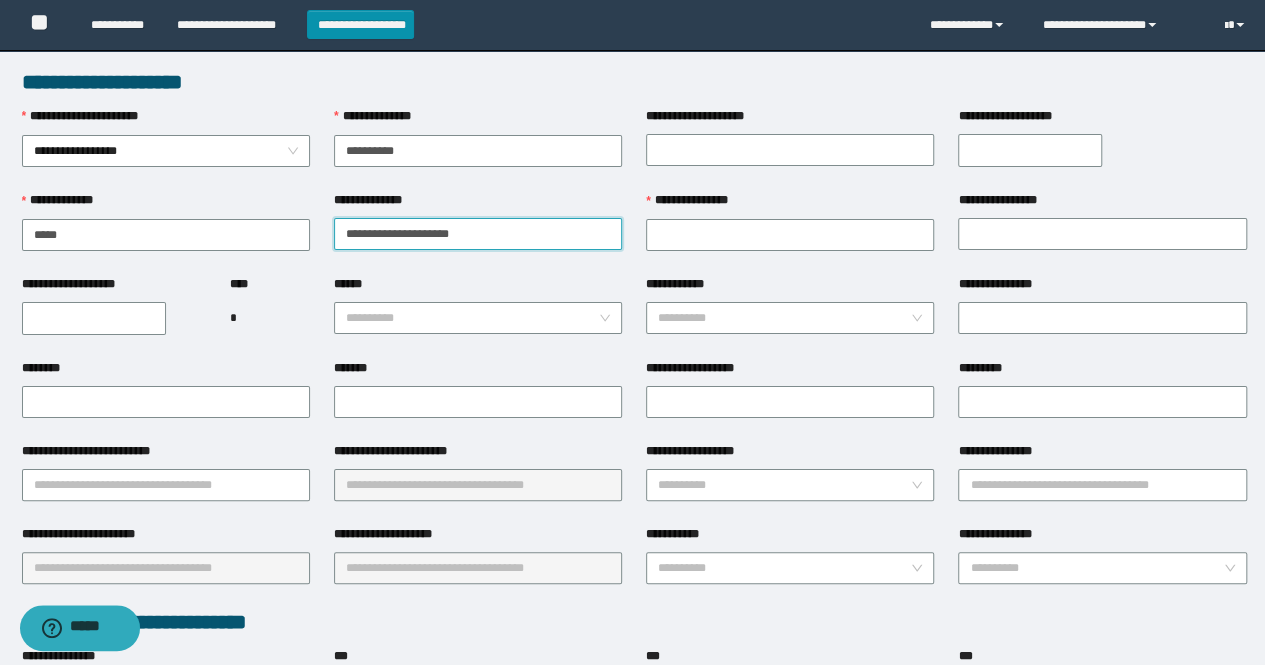 drag, startPoint x: 502, startPoint y: 229, endPoint x: 384, endPoint y: 242, distance: 118.71394 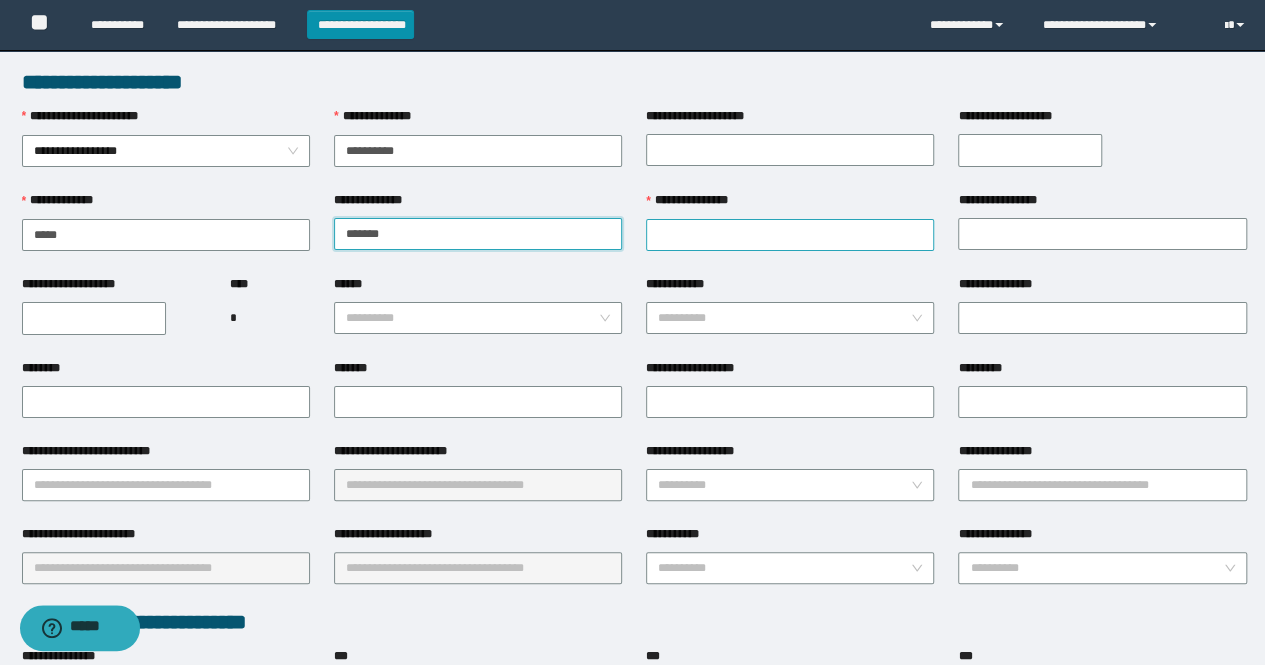type on "******" 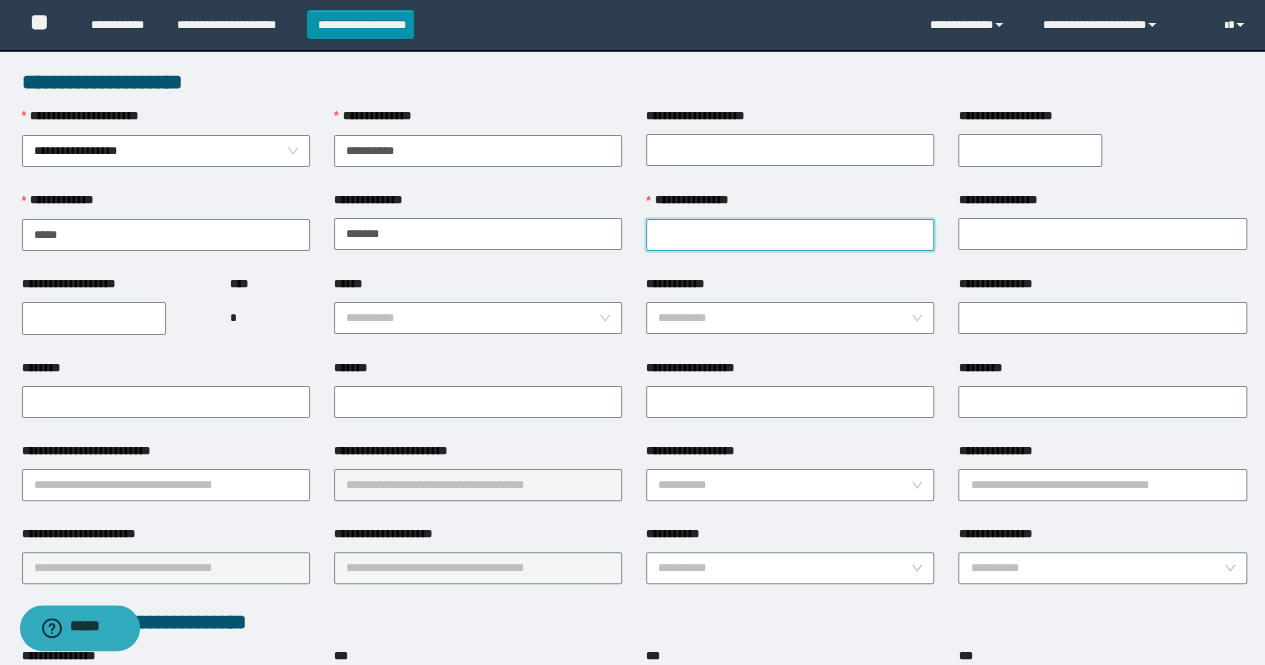 click on "**********" at bounding box center [790, 235] 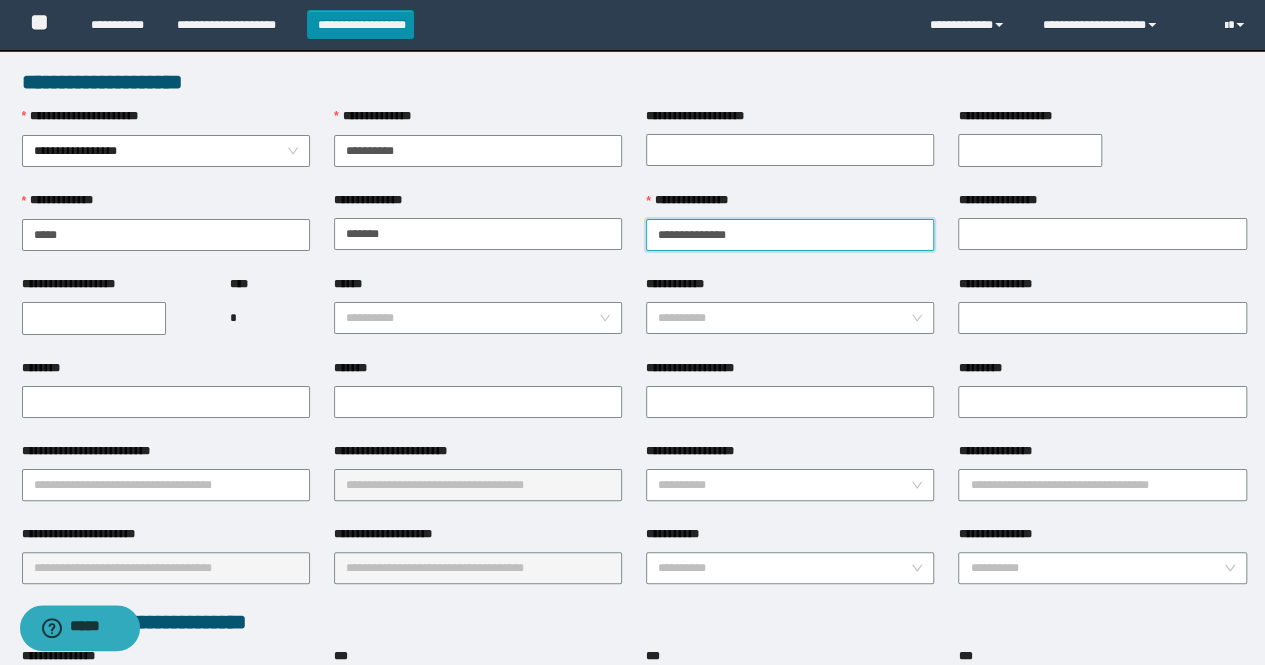 drag, startPoint x: 768, startPoint y: 229, endPoint x: 700, endPoint y: 236, distance: 68.359344 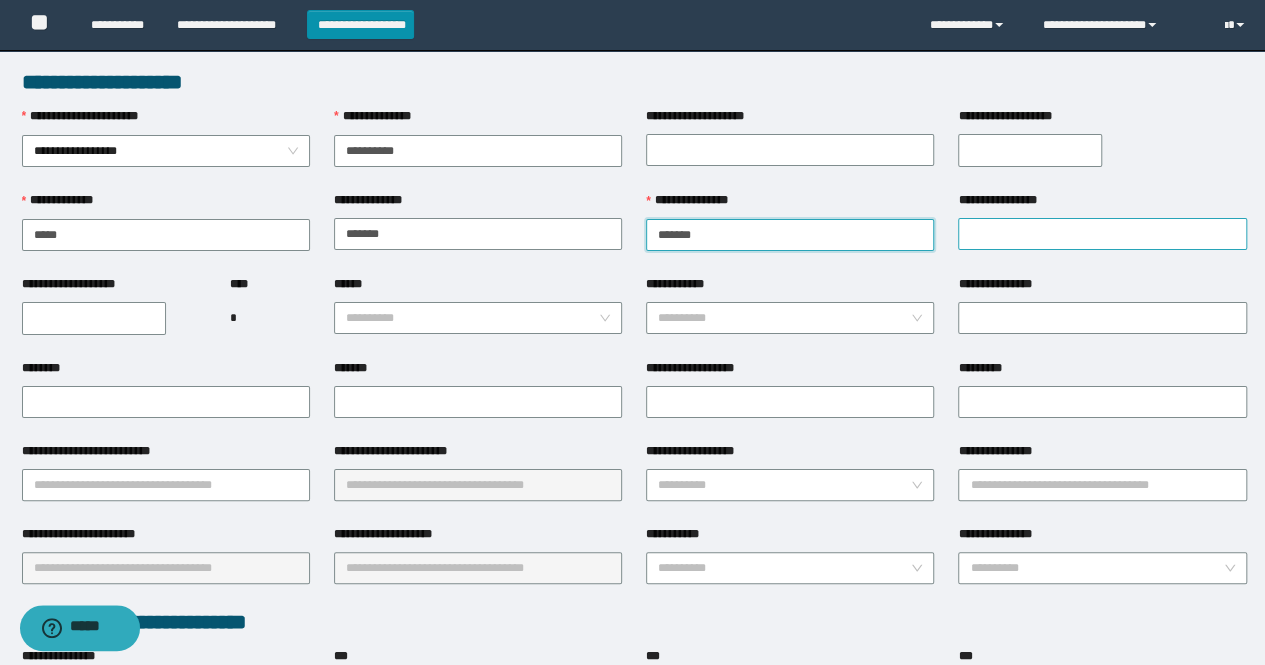 type on "******" 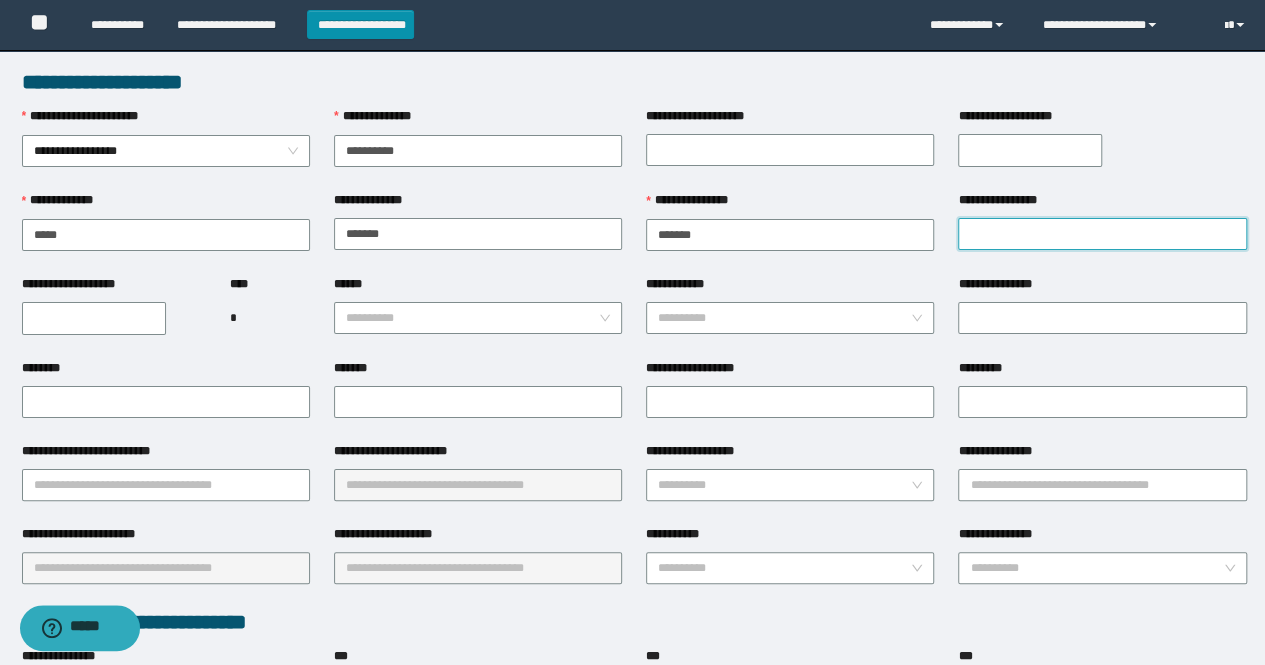 click on "**********" at bounding box center [1102, 234] 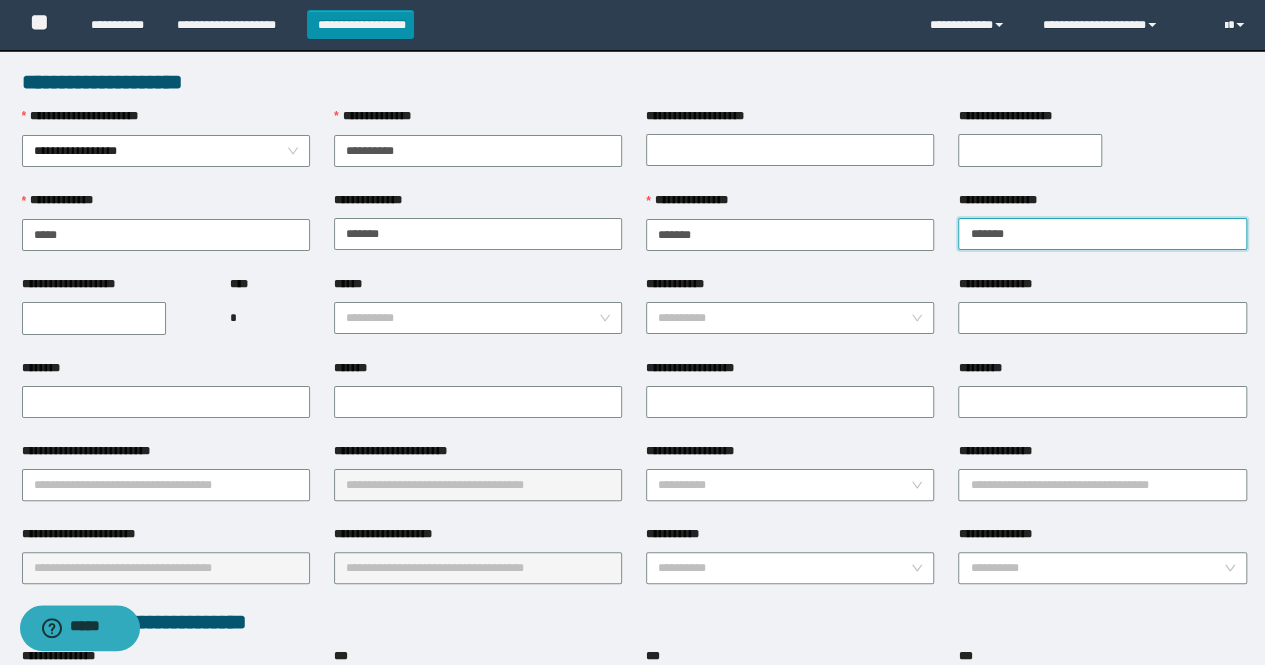 type on "*******" 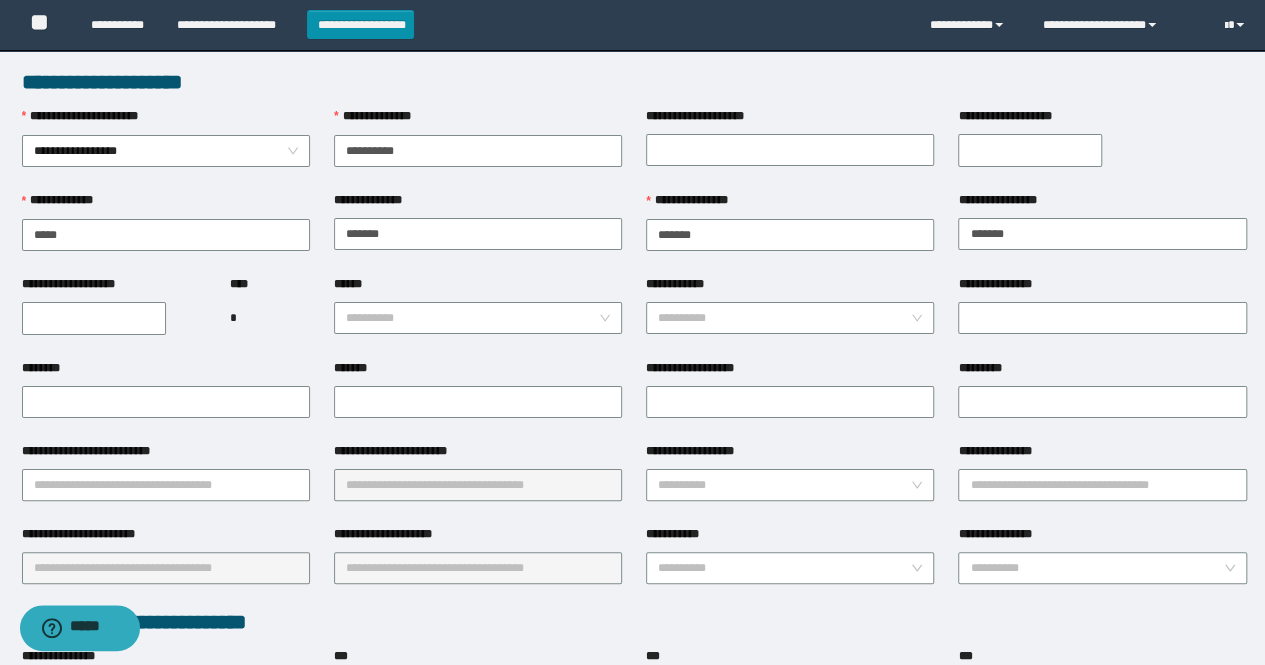 drag, startPoint x: 982, startPoint y: 237, endPoint x: 874, endPoint y: 197, distance: 115.16944 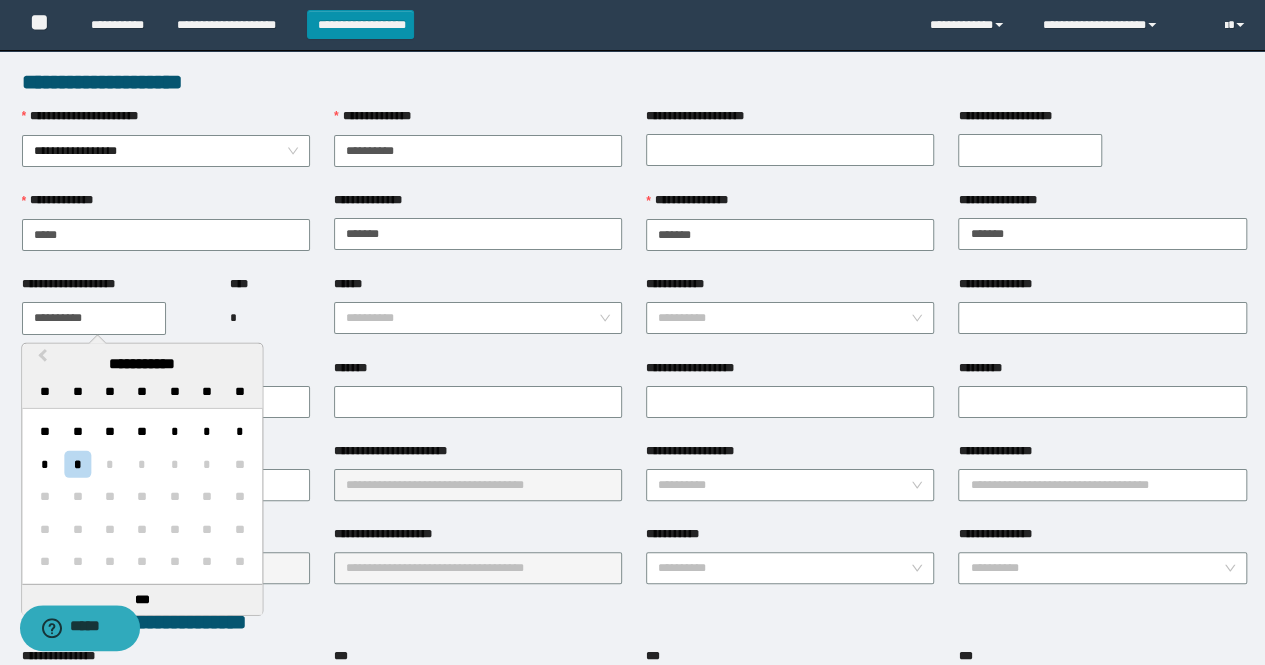 click on "**********" at bounding box center [94, 318] 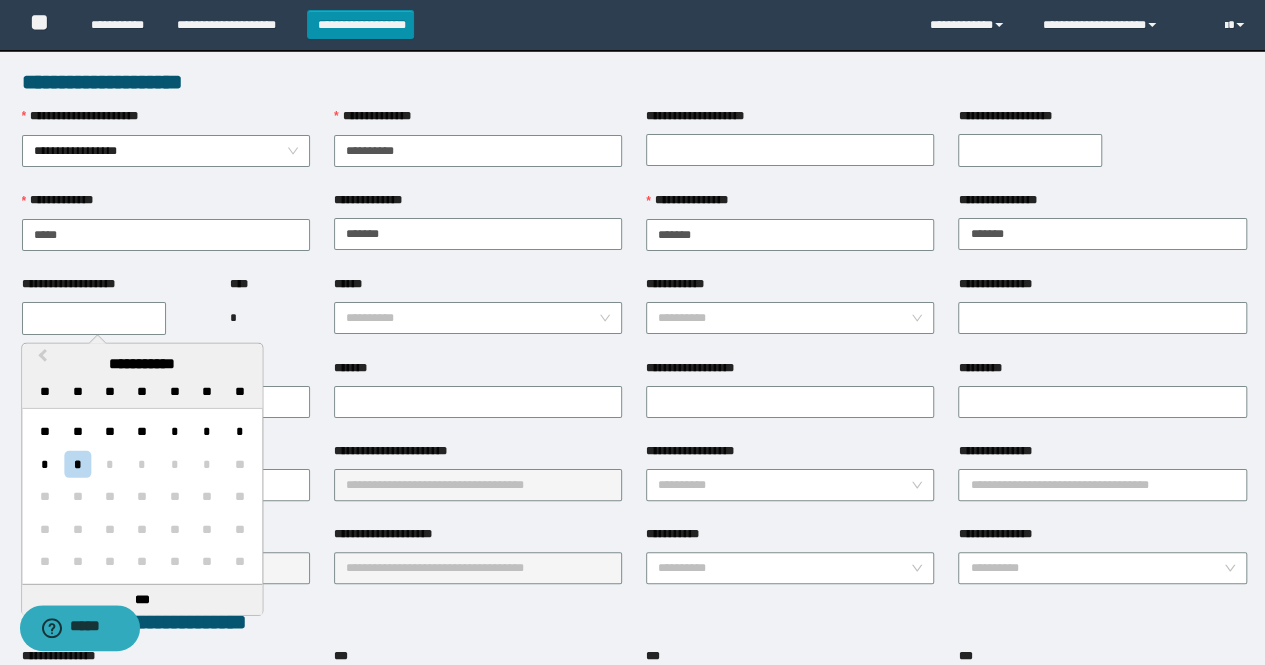 type on "**********" 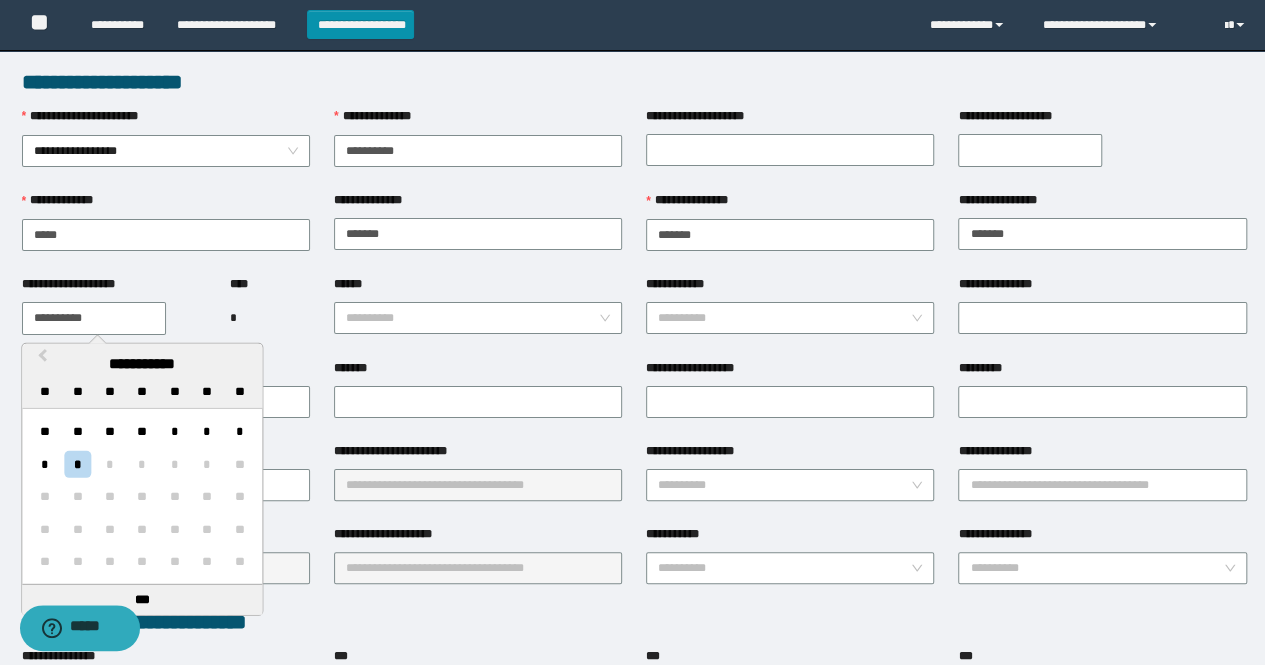 click on "**********" at bounding box center [94, 318] 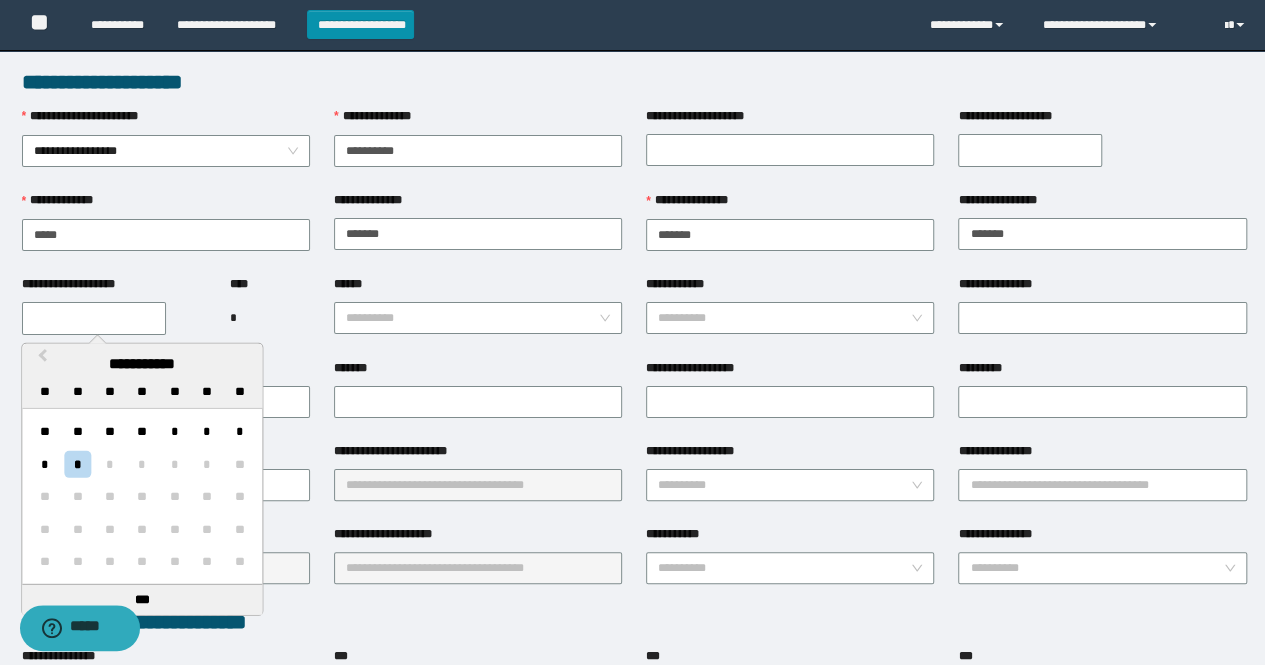 type on "**********" 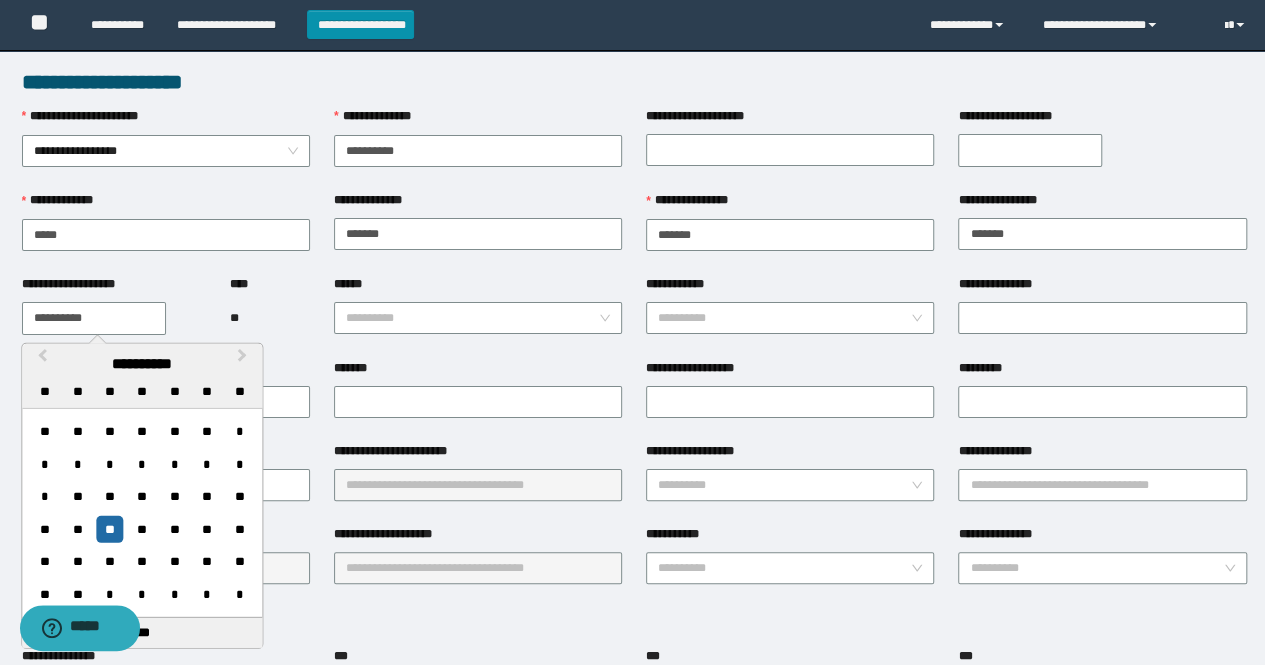 type on "**********" 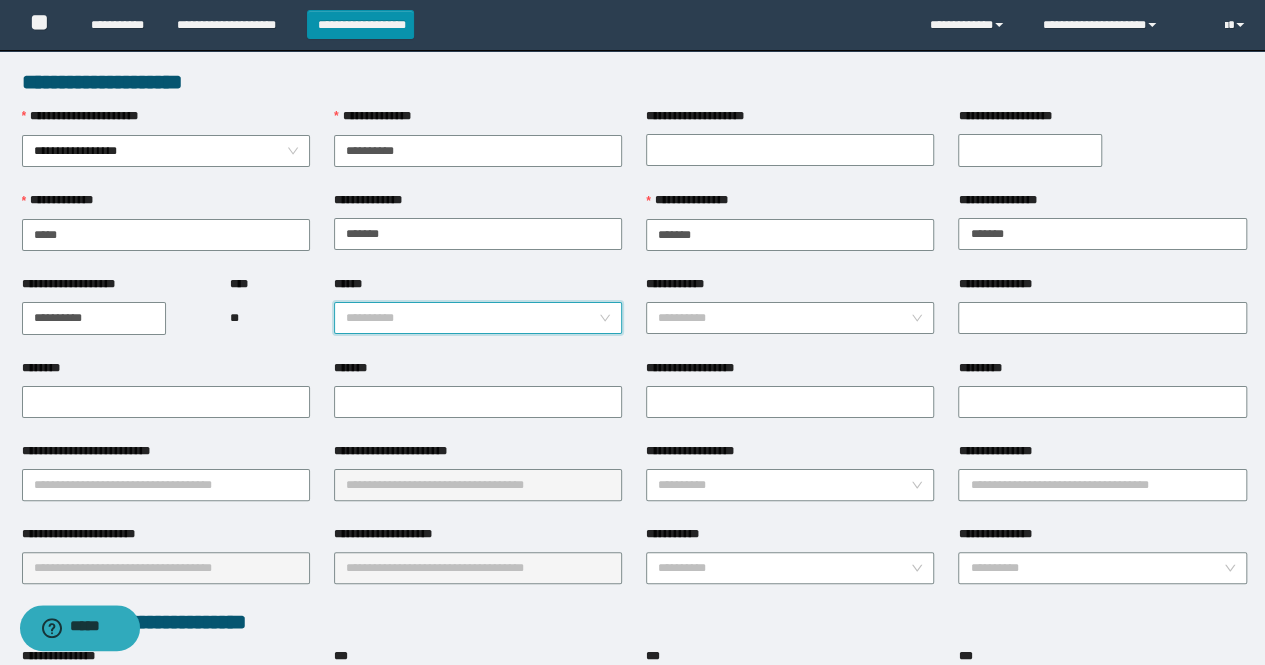 click on "******" at bounding box center [472, 318] 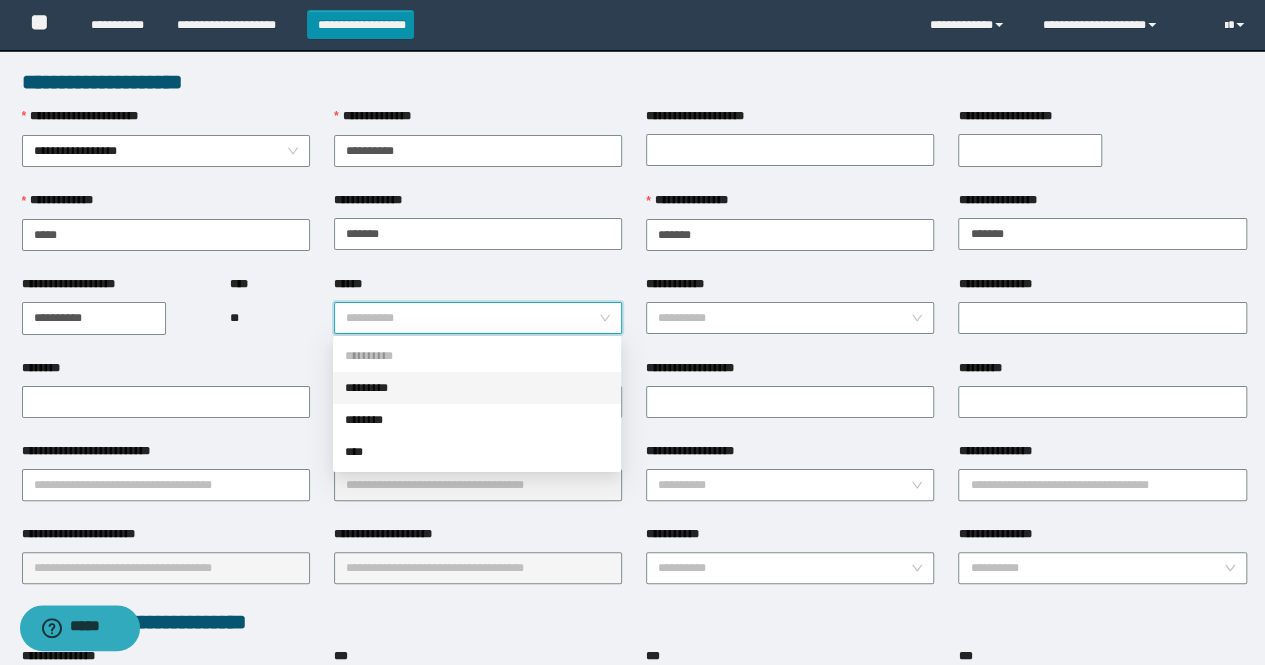 click on "*********" at bounding box center [477, 388] 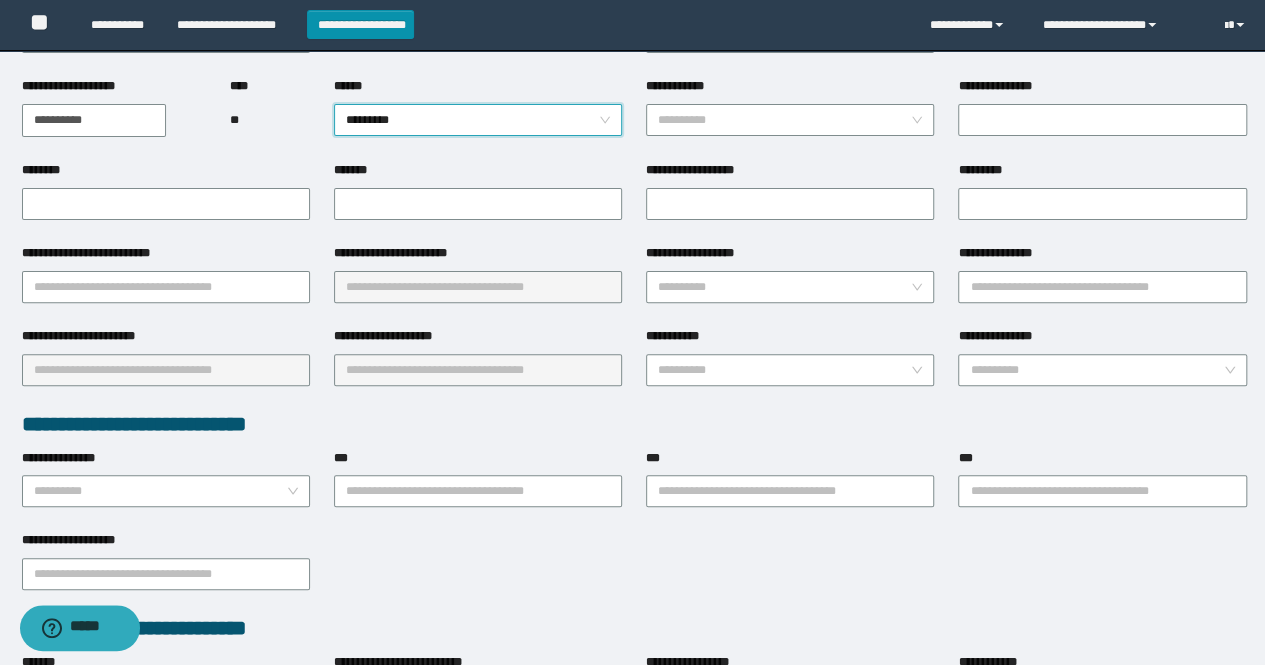 scroll, scrollTop: 200, scrollLeft: 0, axis: vertical 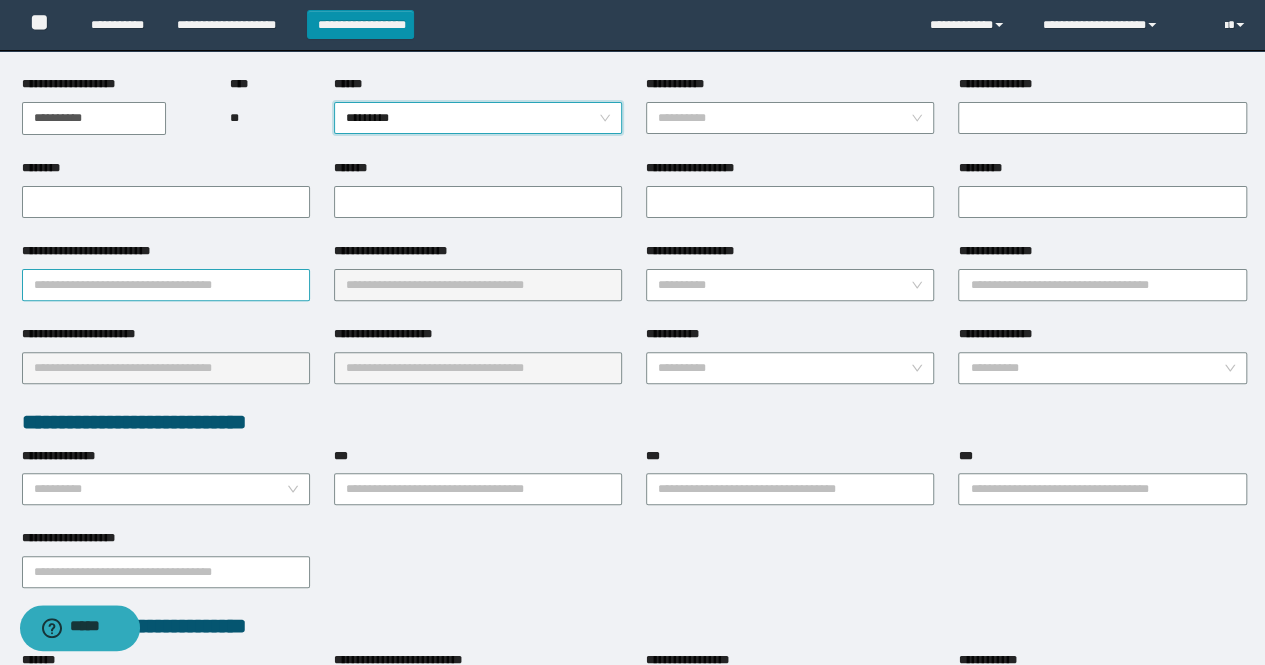 click on "**********" at bounding box center [166, 285] 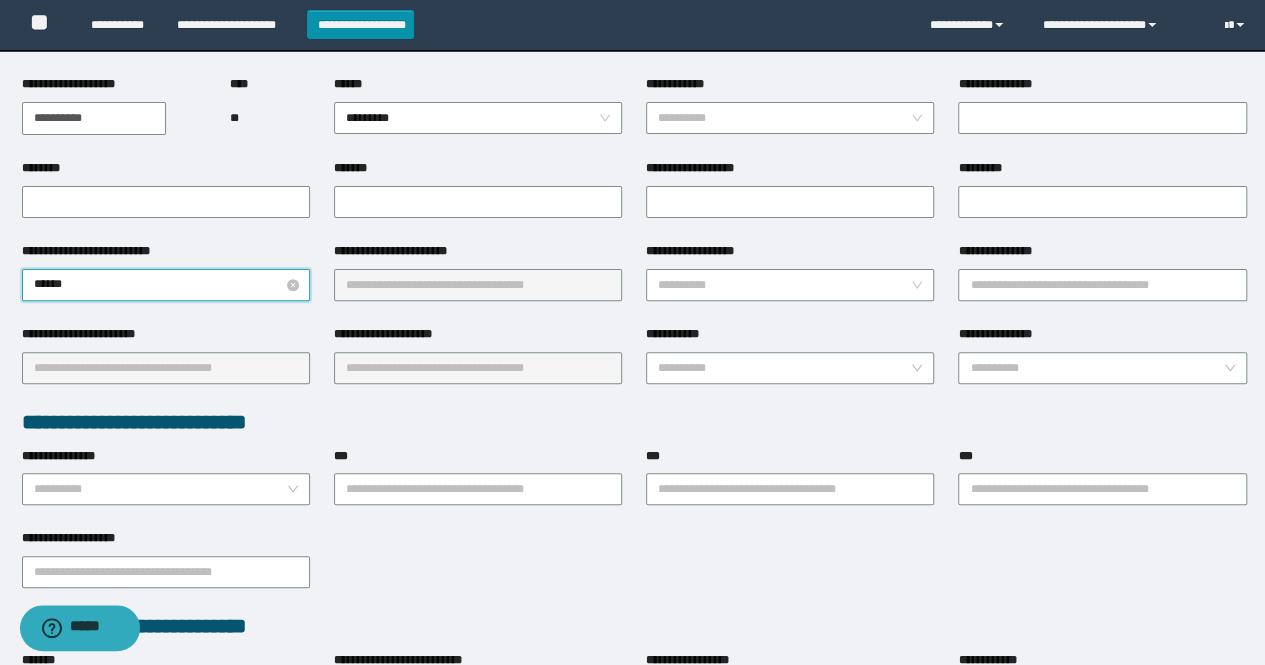 type on "*******" 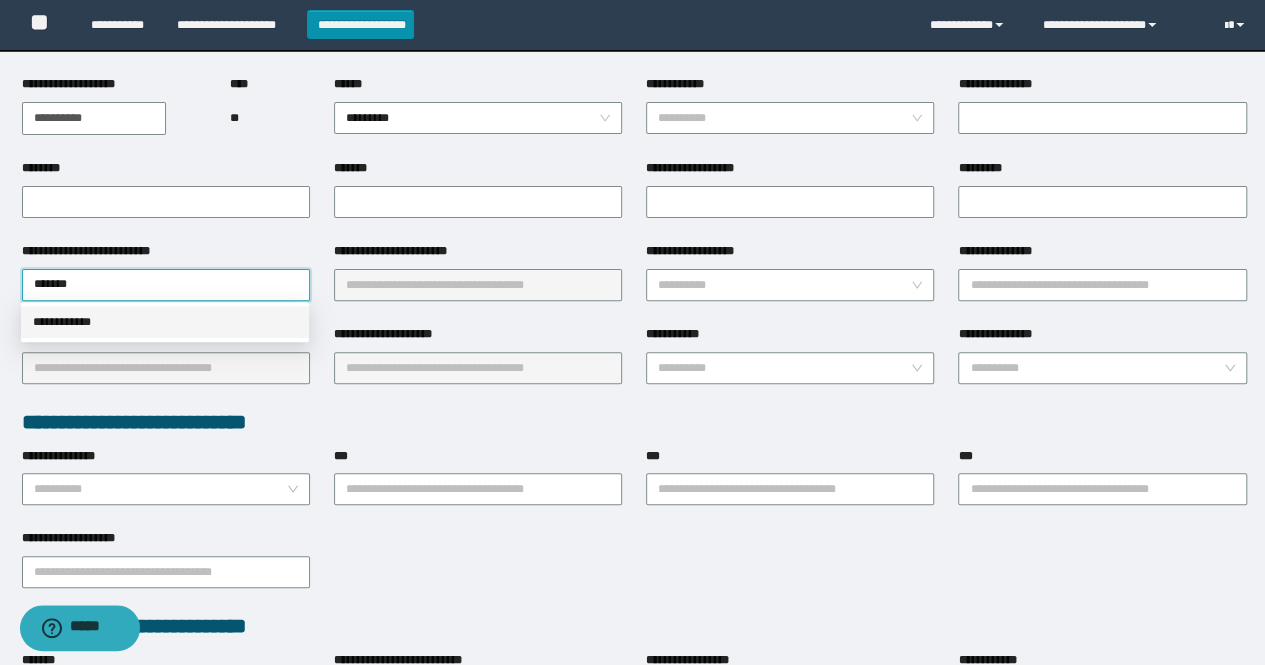 click on "**********" at bounding box center (165, 322) 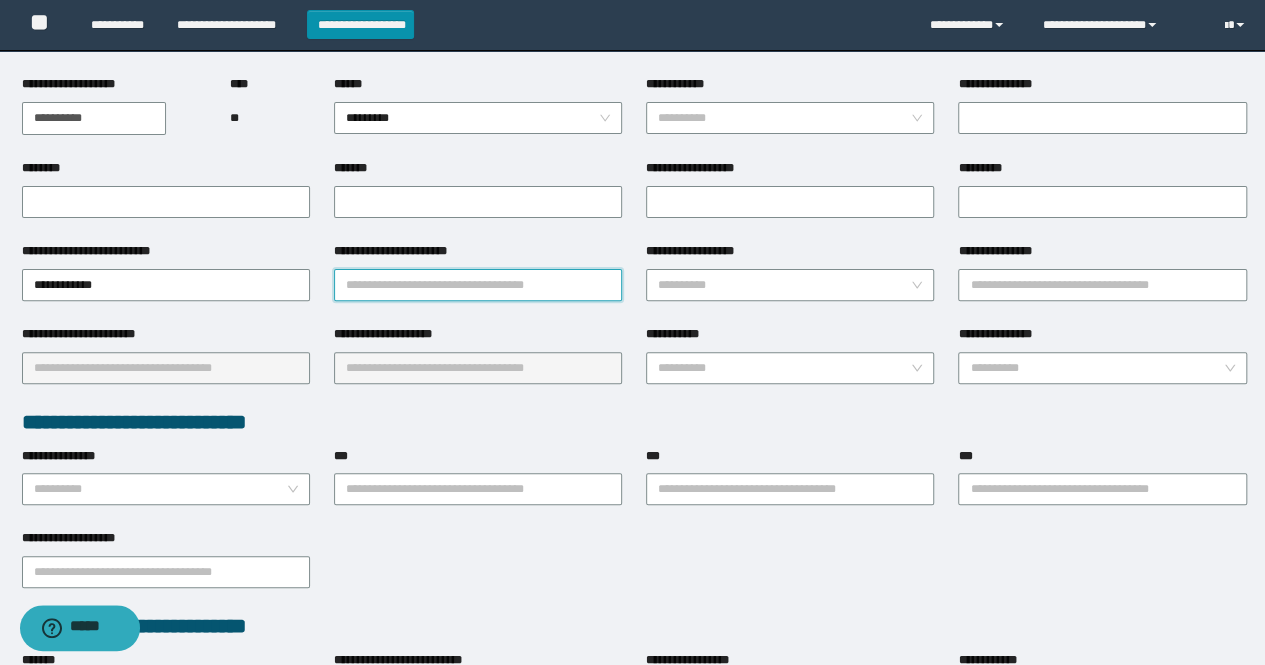 click on "**********" at bounding box center (478, 285) 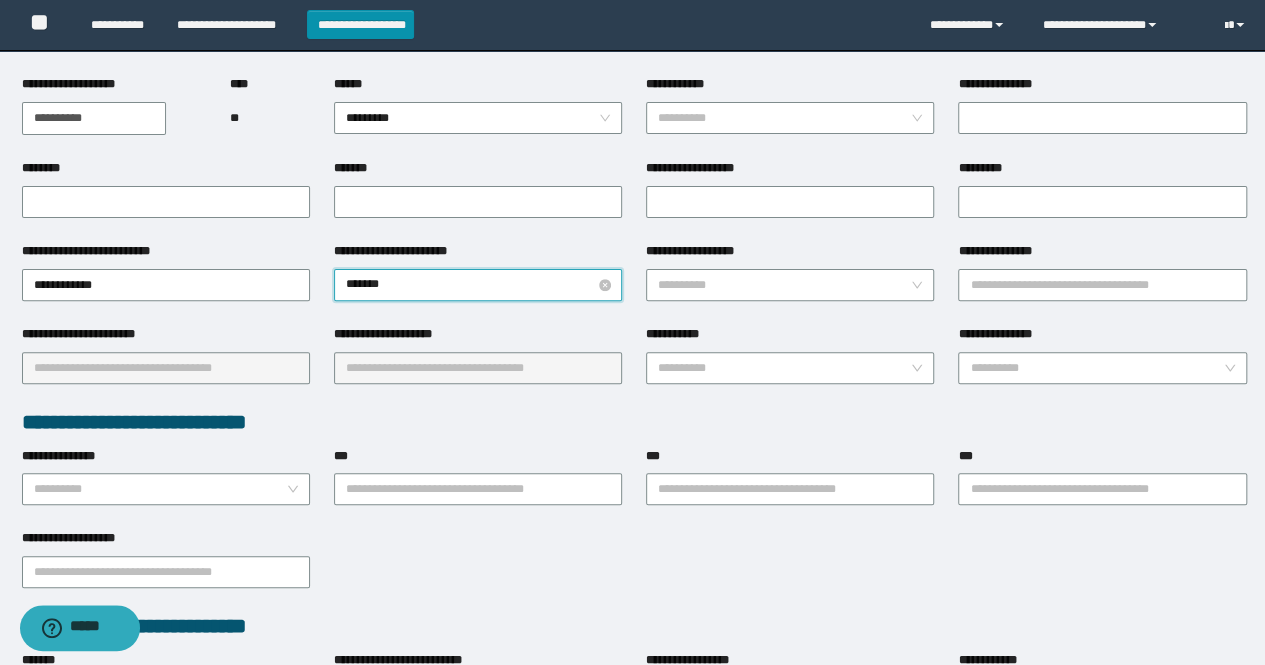 type on "********" 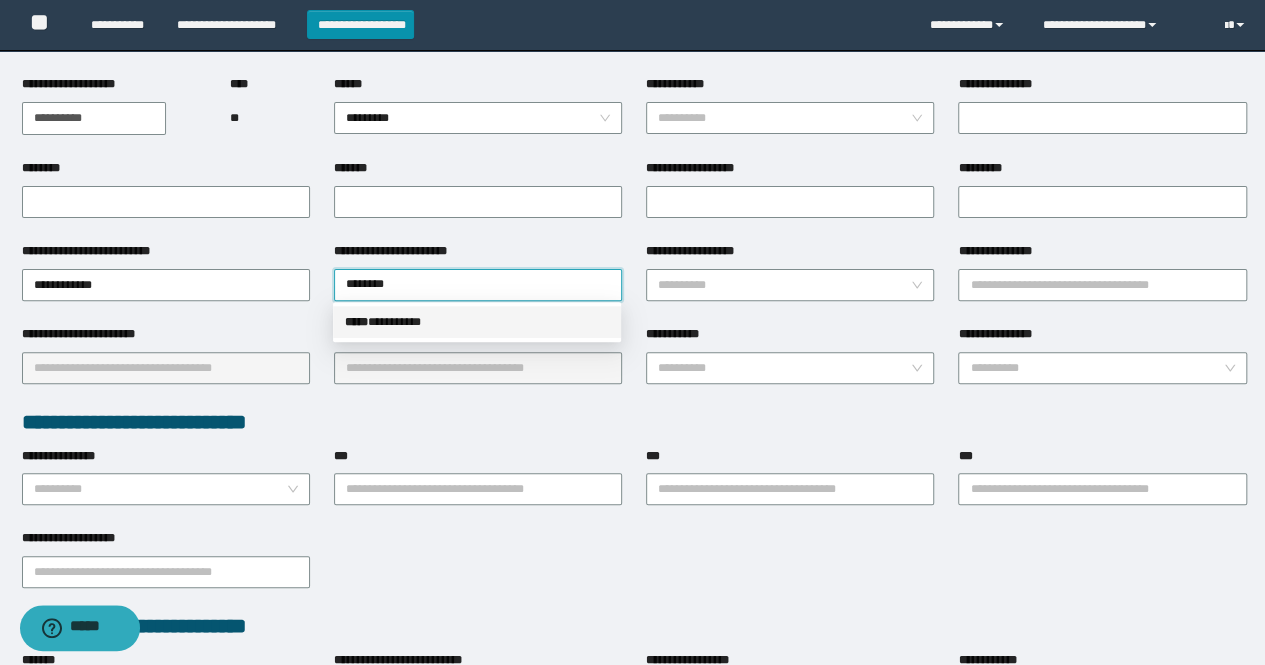 click on "***** * ********" at bounding box center [477, 322] 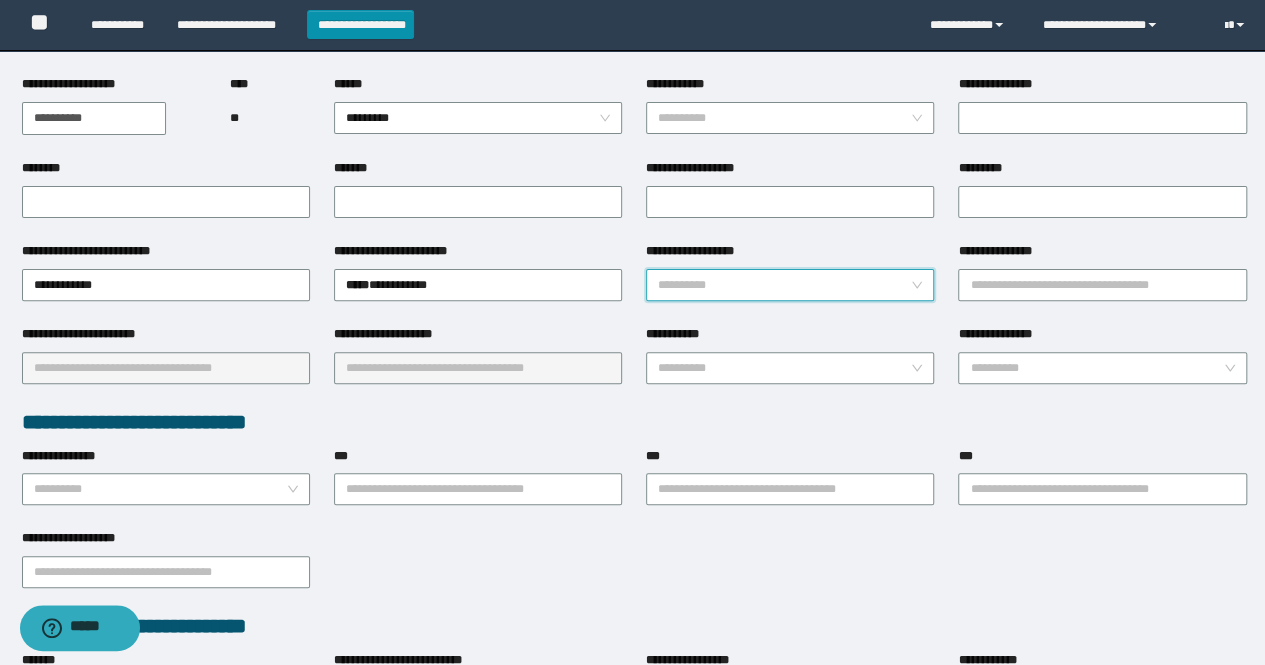 click on "**********" at bounding box center [784, 285] 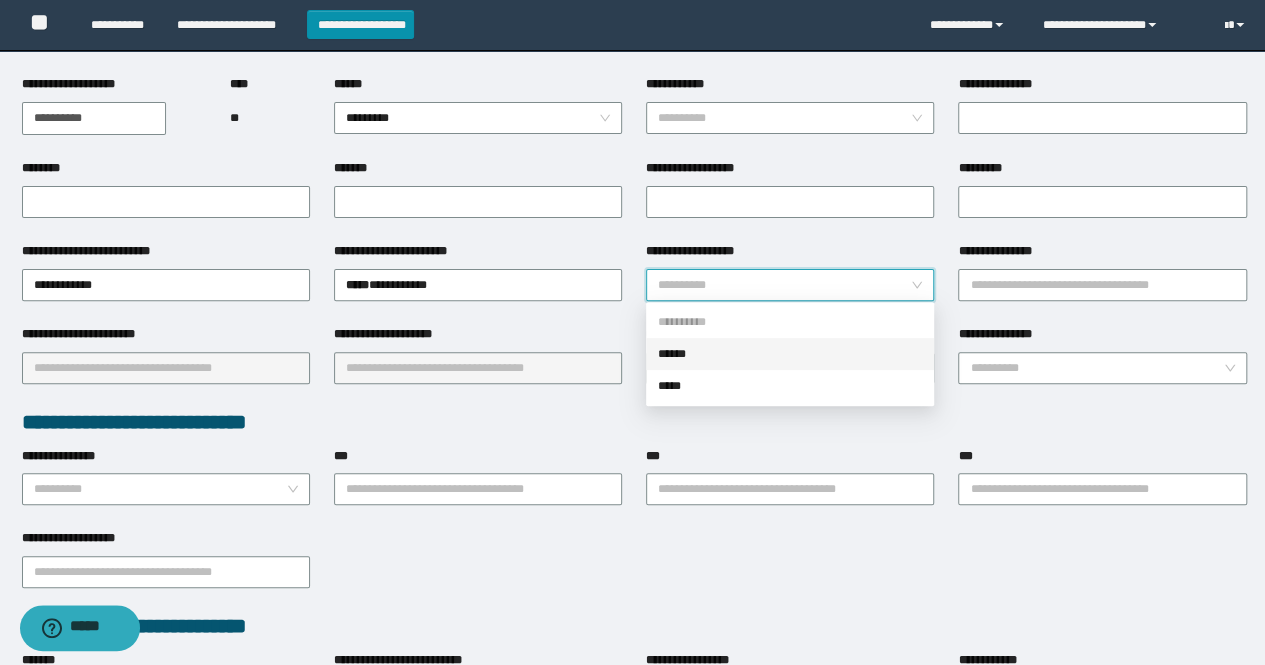 click on "******" at bounding box center (790, 354) 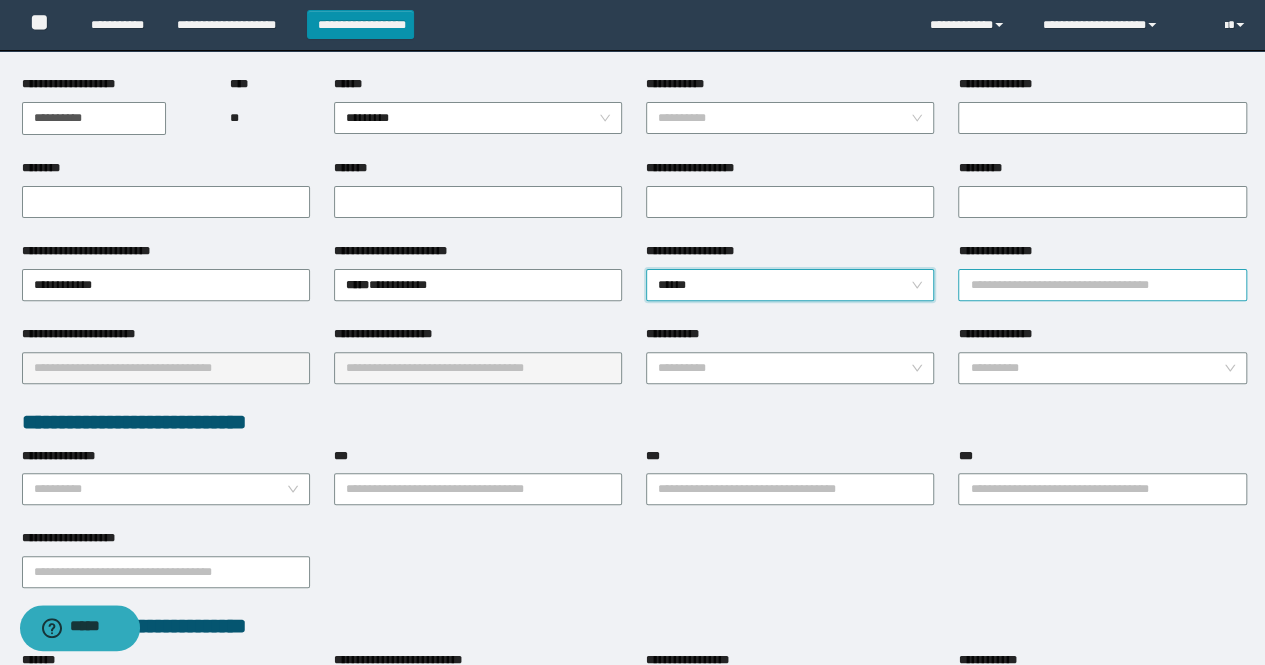 click on "**********" at bounding box center (1102, 271) 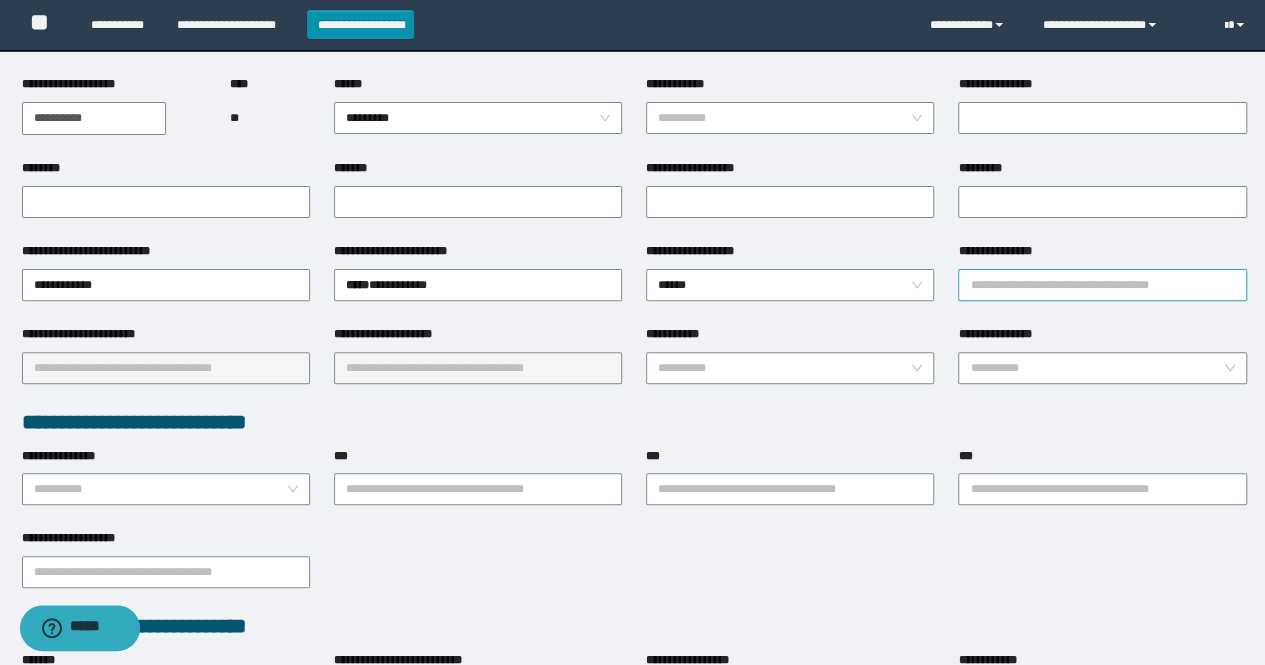 click on "**********" at bounding box center (1102, 285) 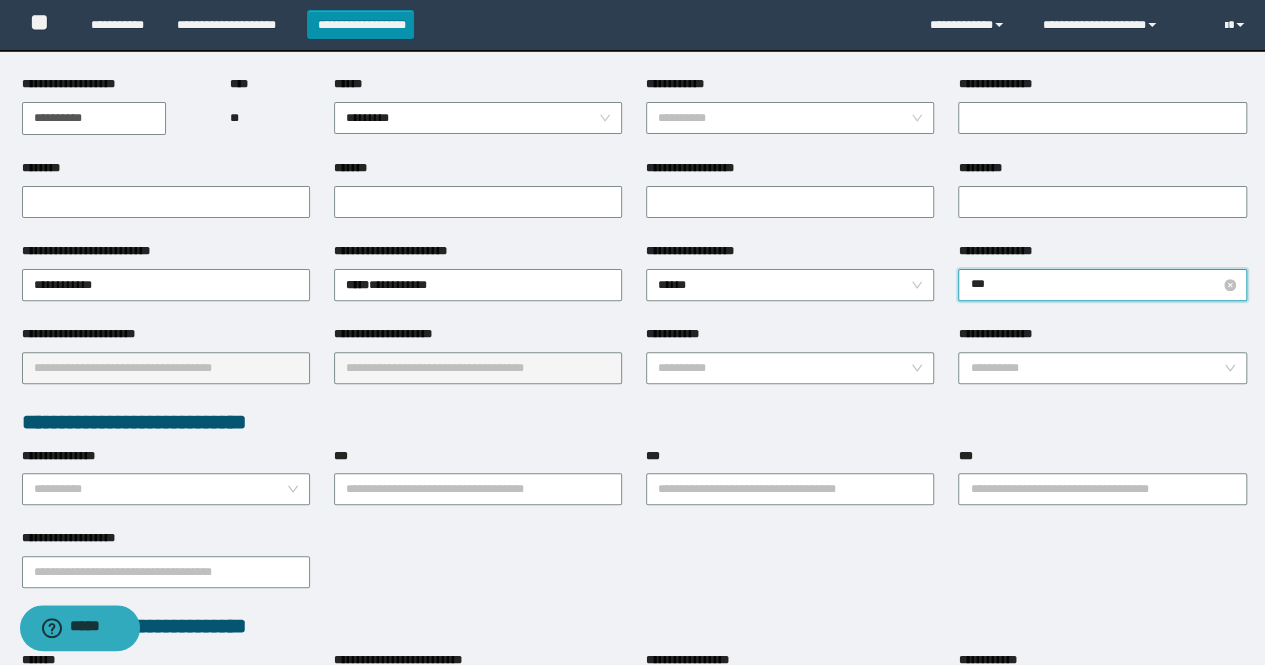 type on "****" 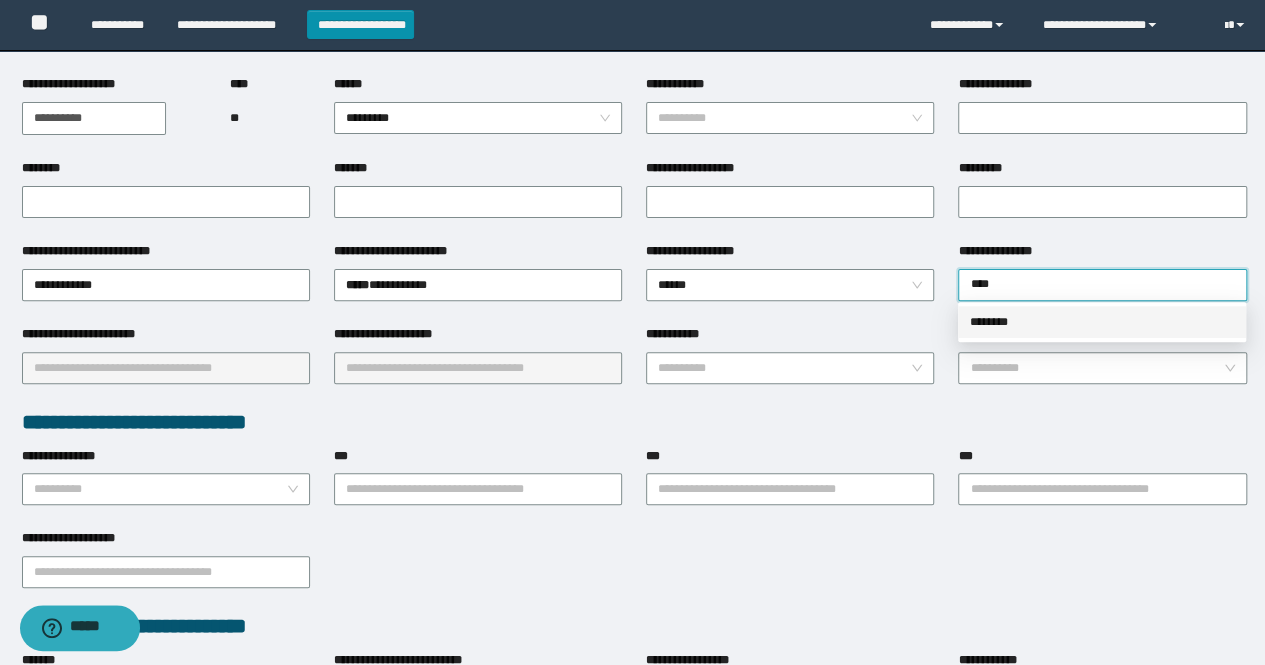click on "********" at bounding box center (1102, 322) 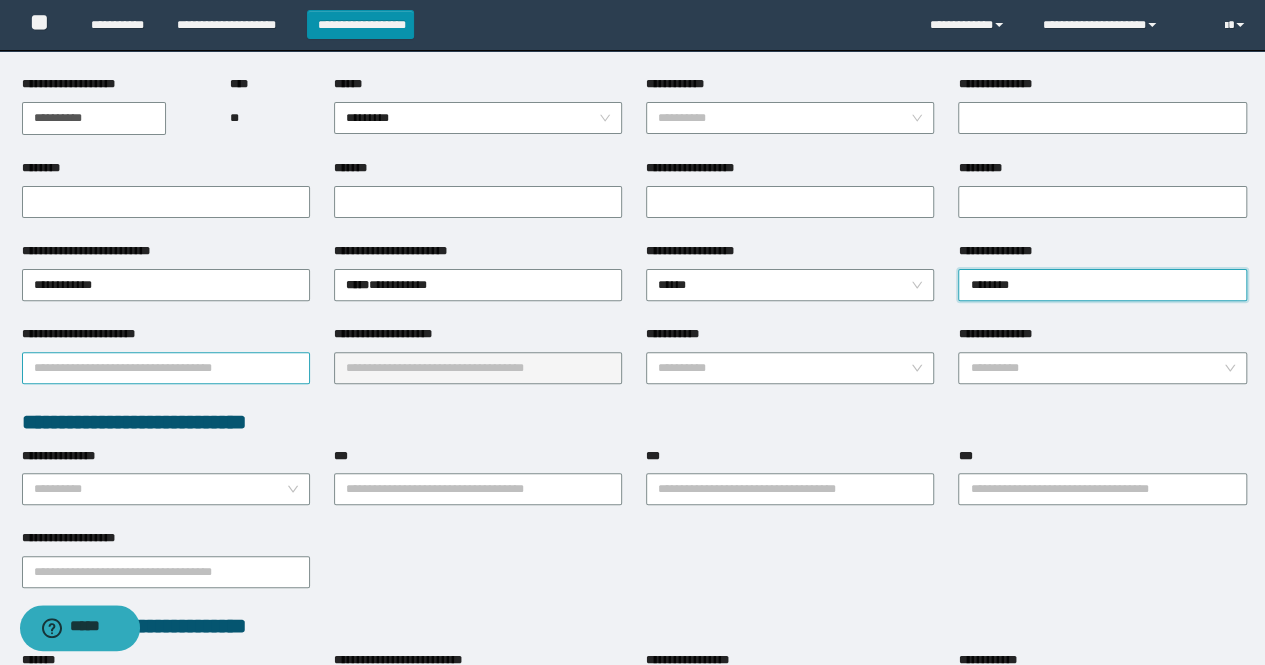 click on "**********" at bounding box center (166, 368) 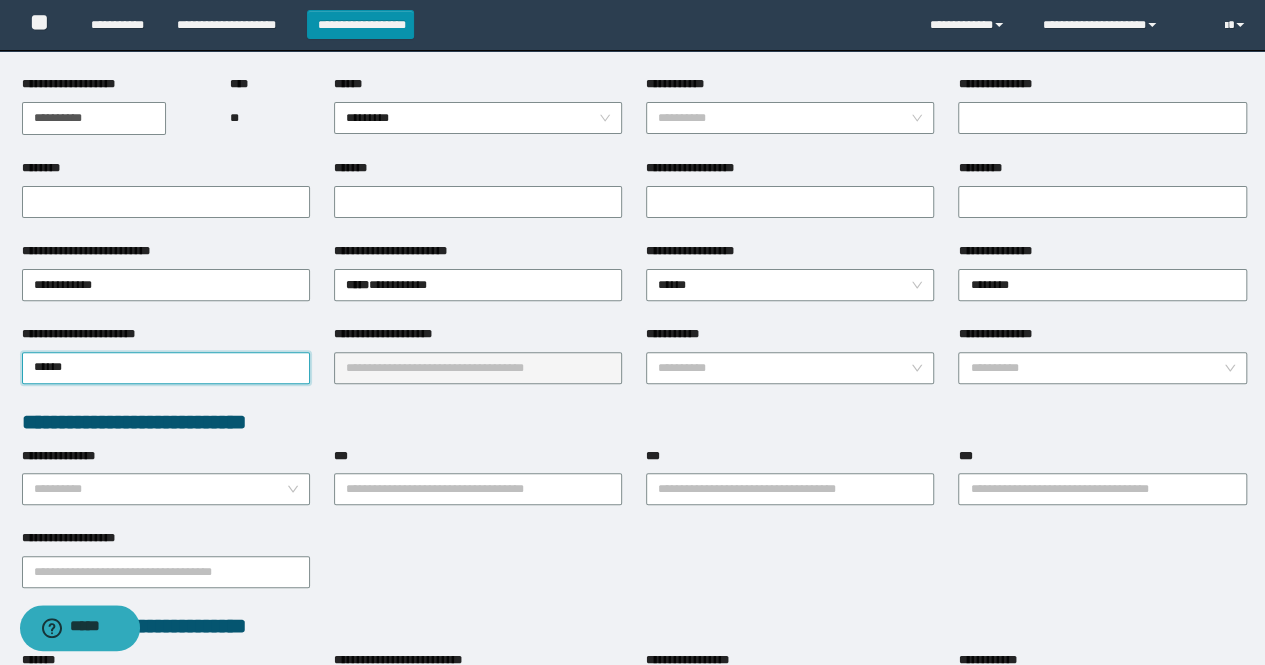 type on "*******" 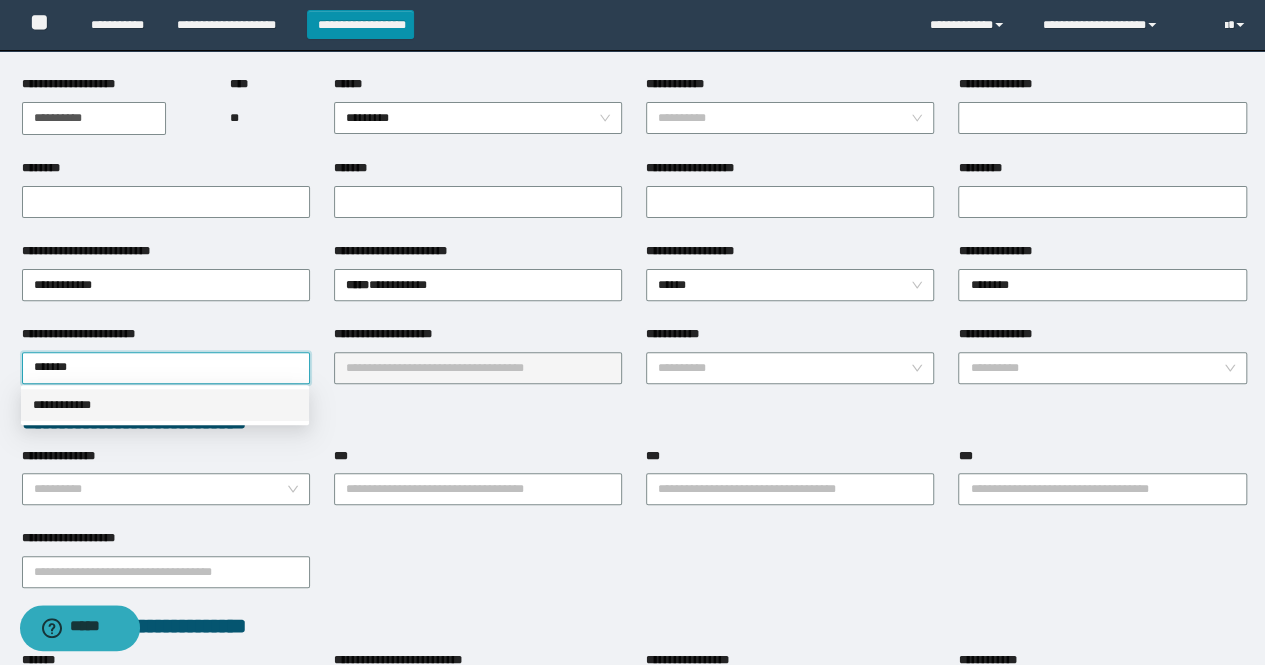 click on "**********" at bounding box center [165, 405] 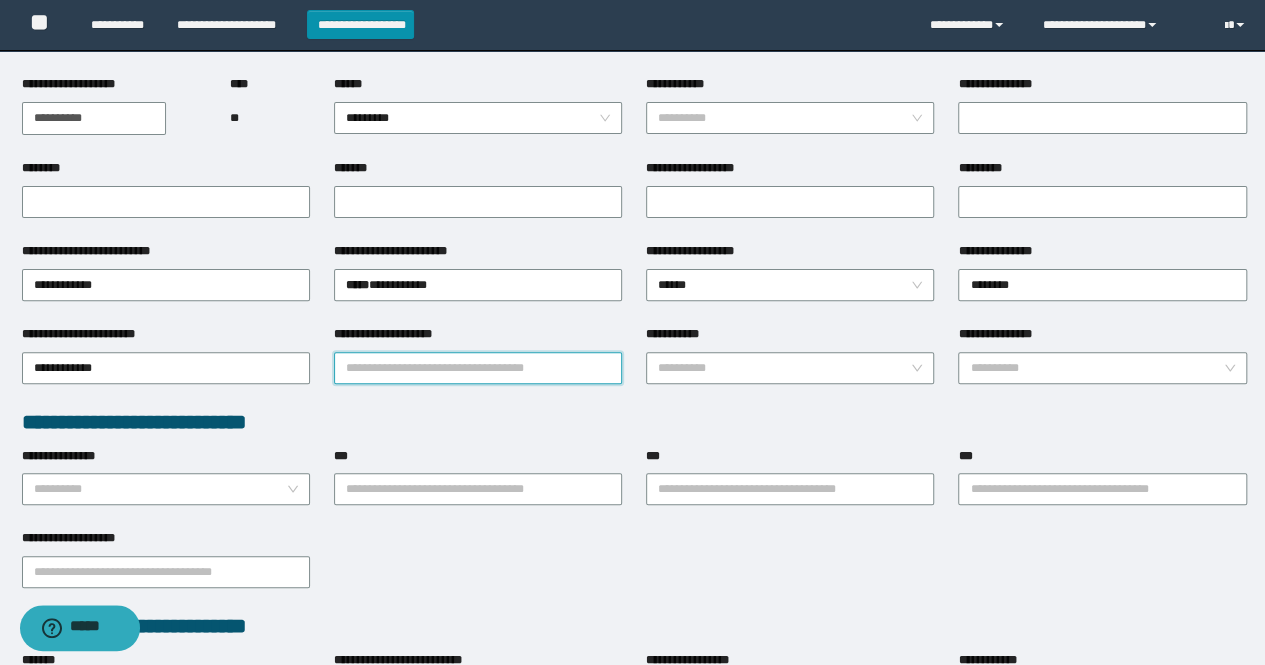 click on "**********" at bounding box center (478, 368) 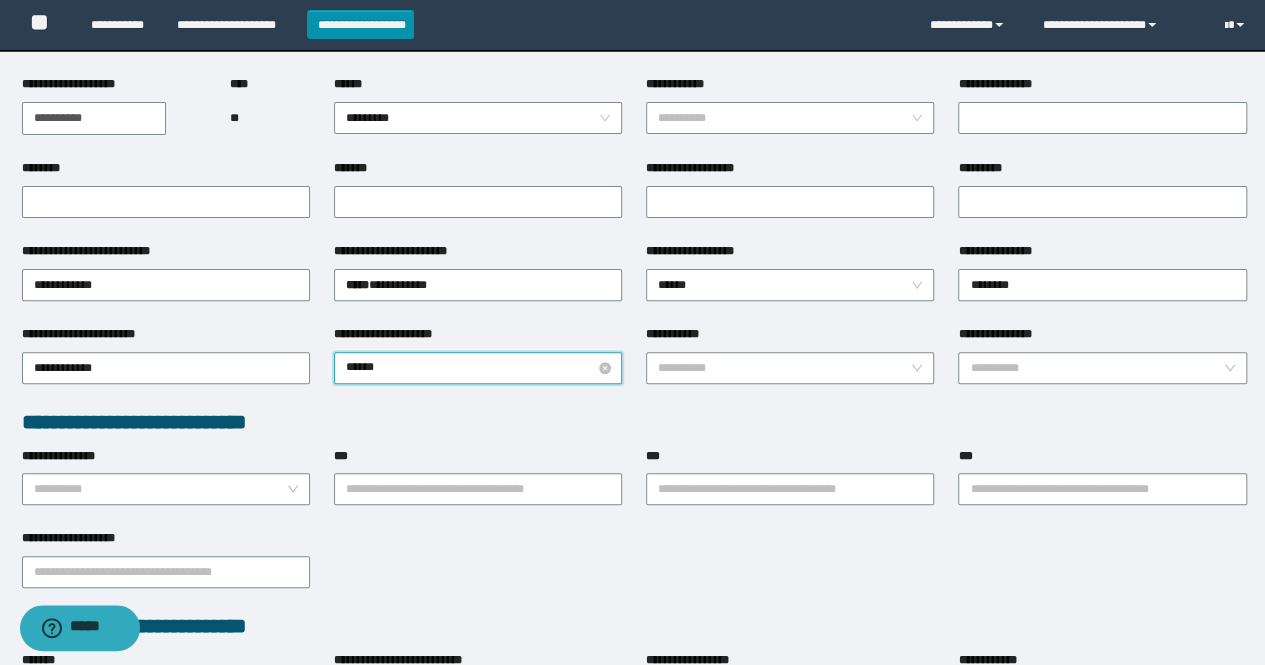 type on "*****" 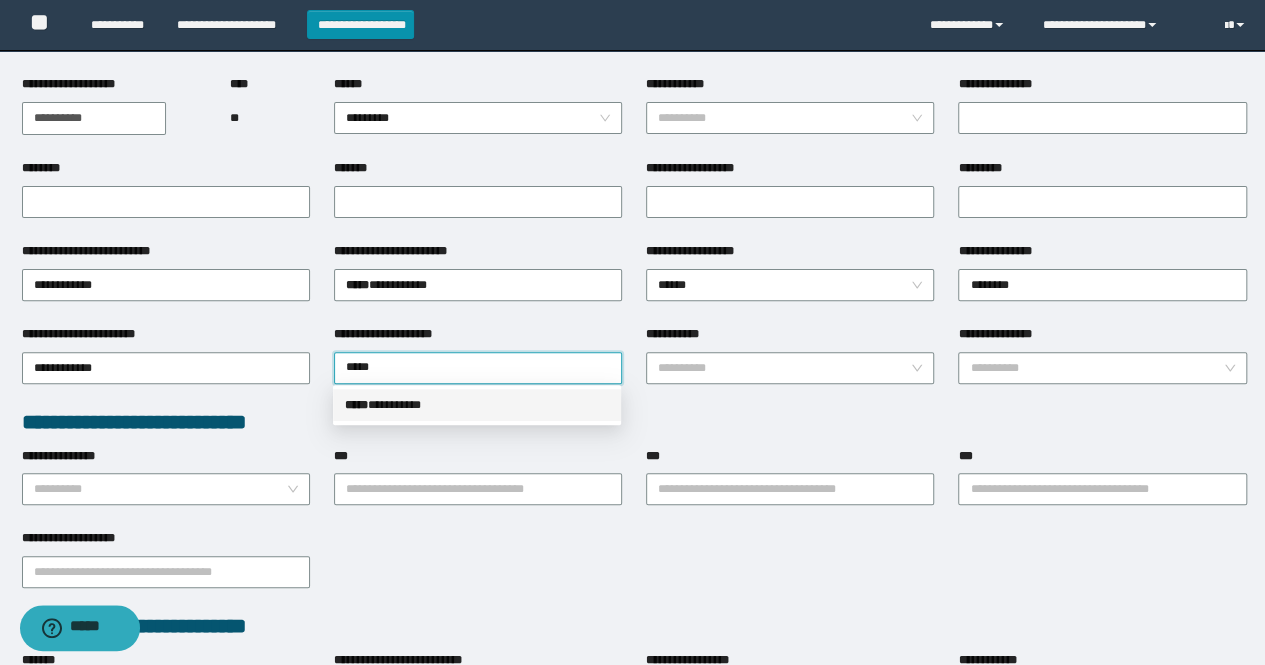 click on "***** * ********" at bounding box center (477, 405) 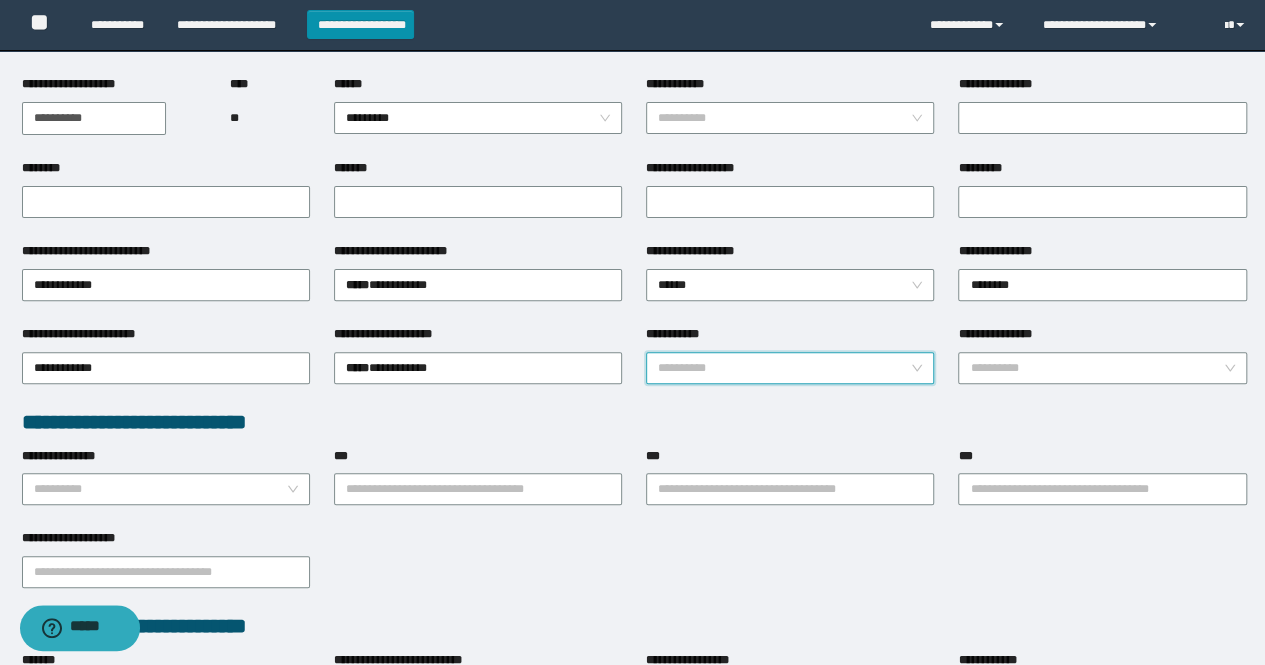 click on "**********" at bounding box center [784, 368] 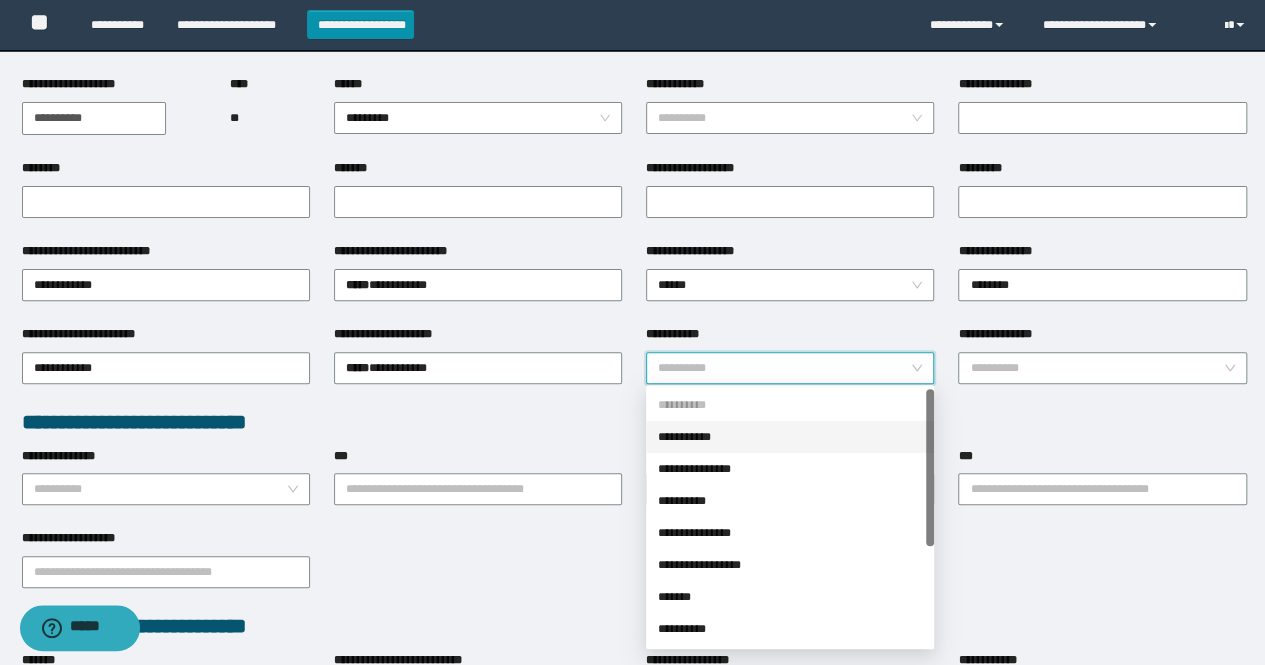click on "***" at bounding box center [478, 460] 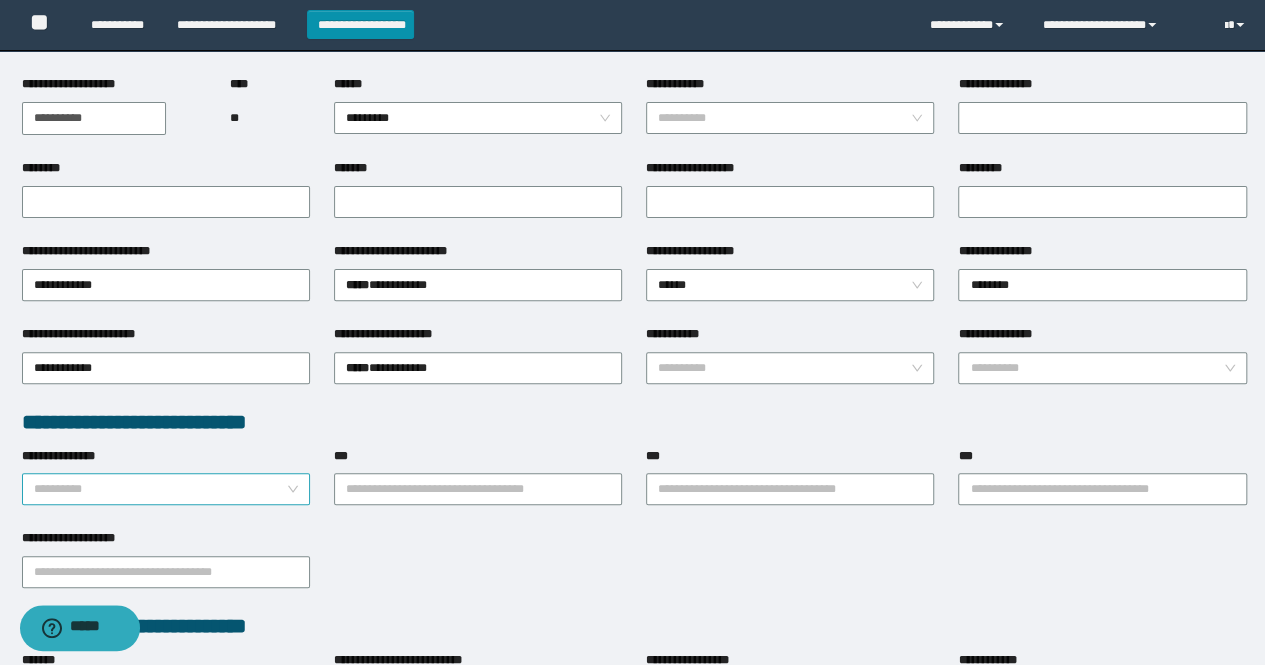 click on "**********" at bounding box center [160, 489] 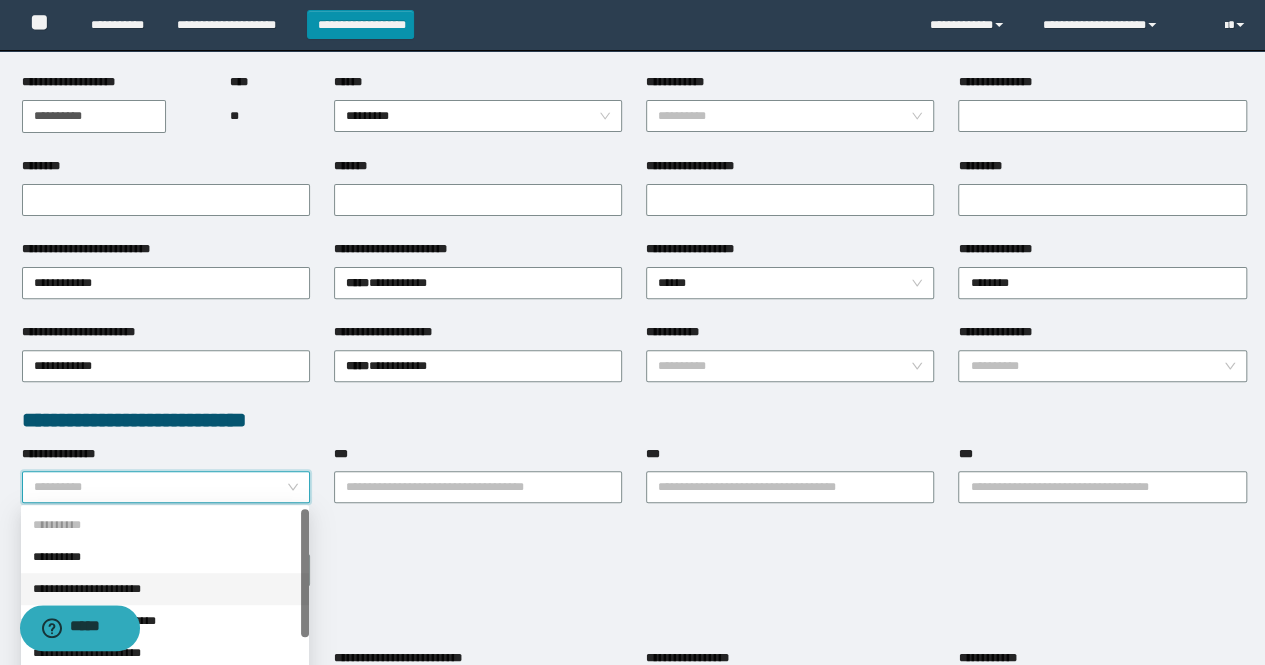 scroll, scrollTop: 300, scrollLeft: 0, axis: vertical 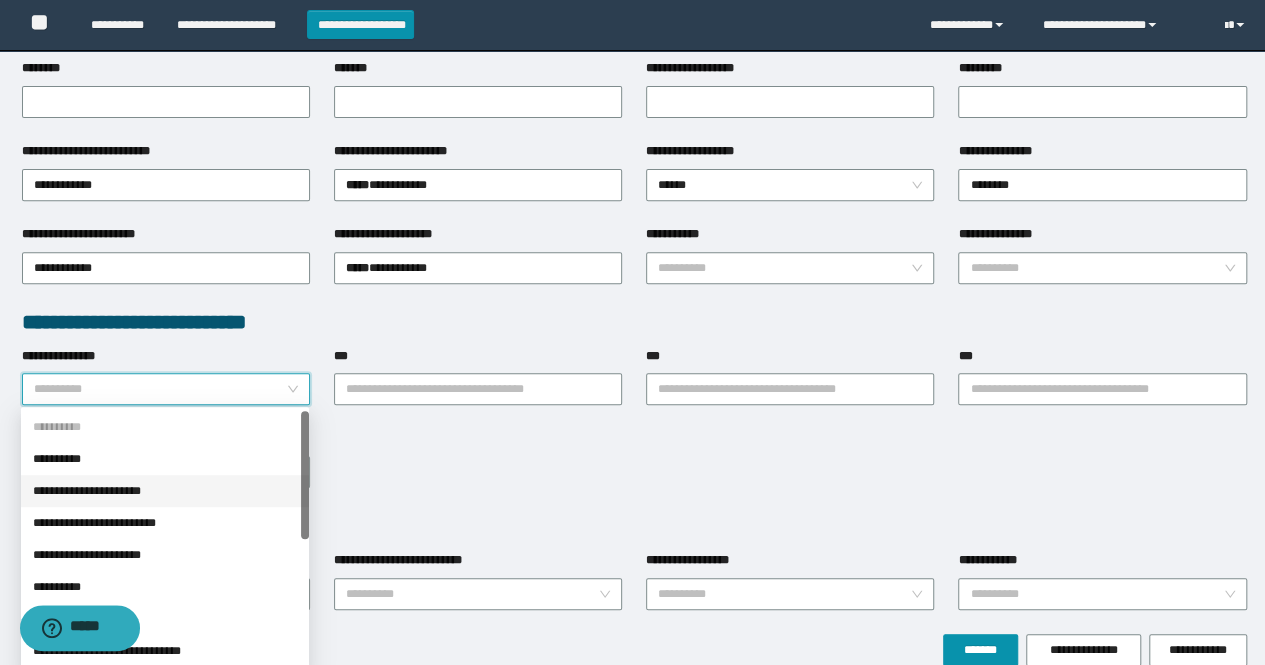 click on "**********" at bounding box center (165, 491) 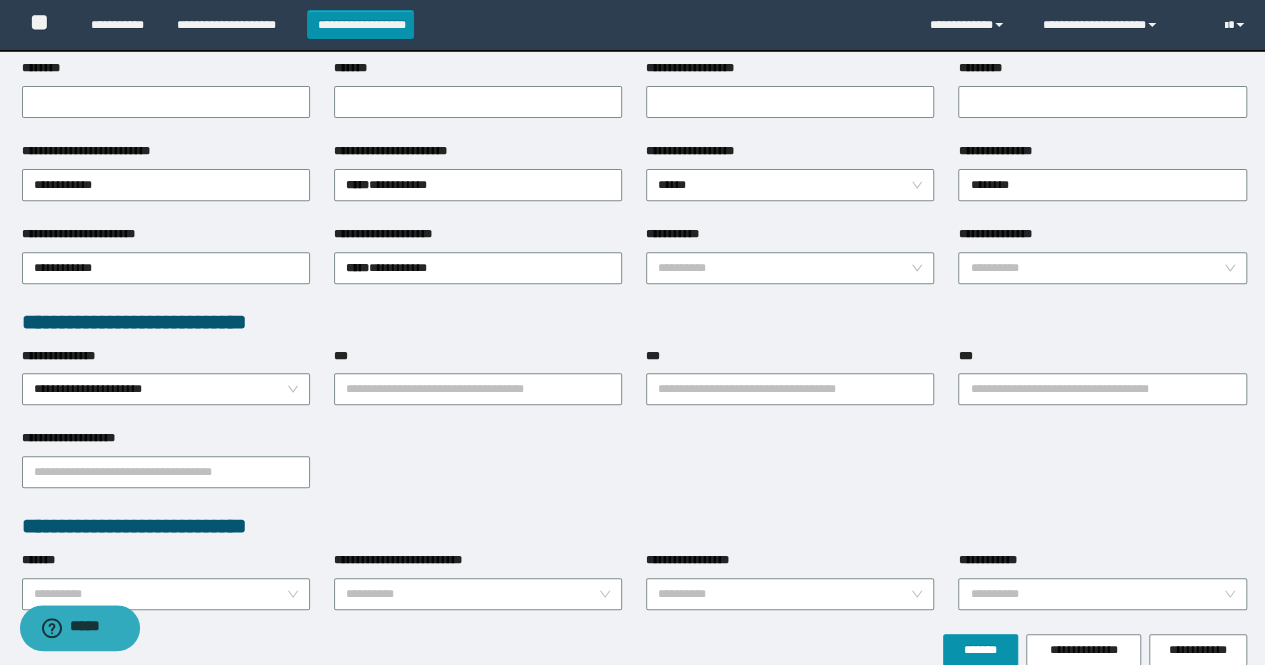 click on "**********" at bounding box center (634, 470) 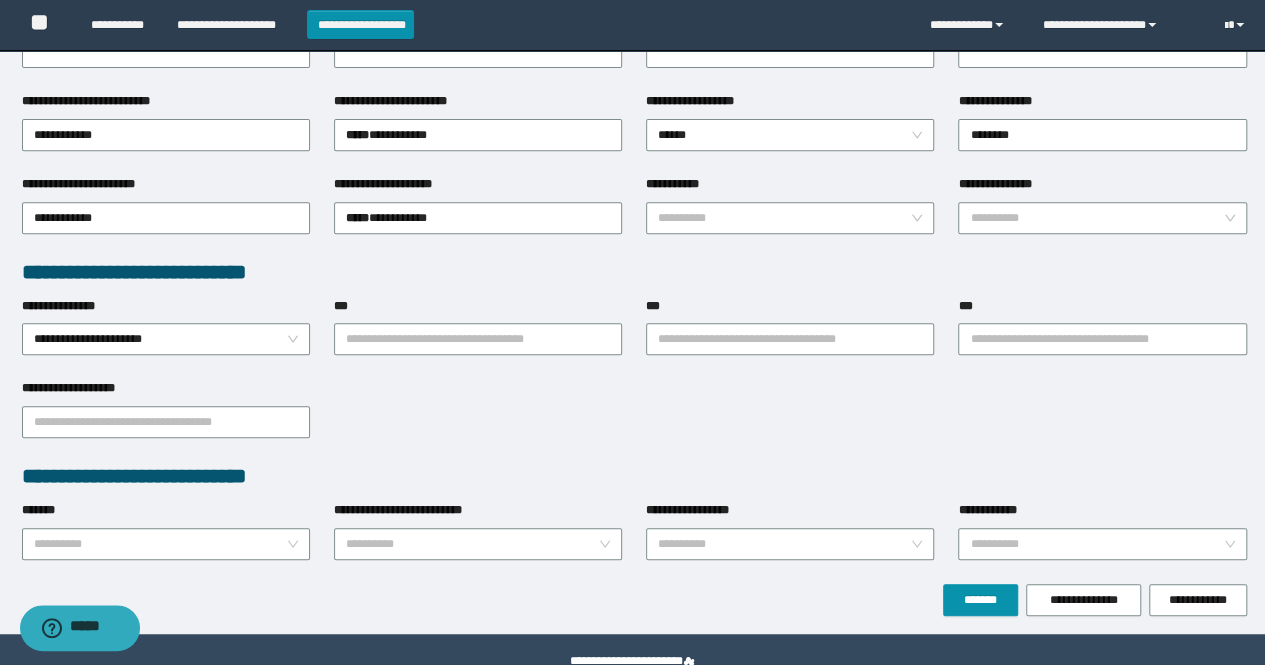 scroll, scrollTop: 394, scrollLeft: 0, axis: vertical 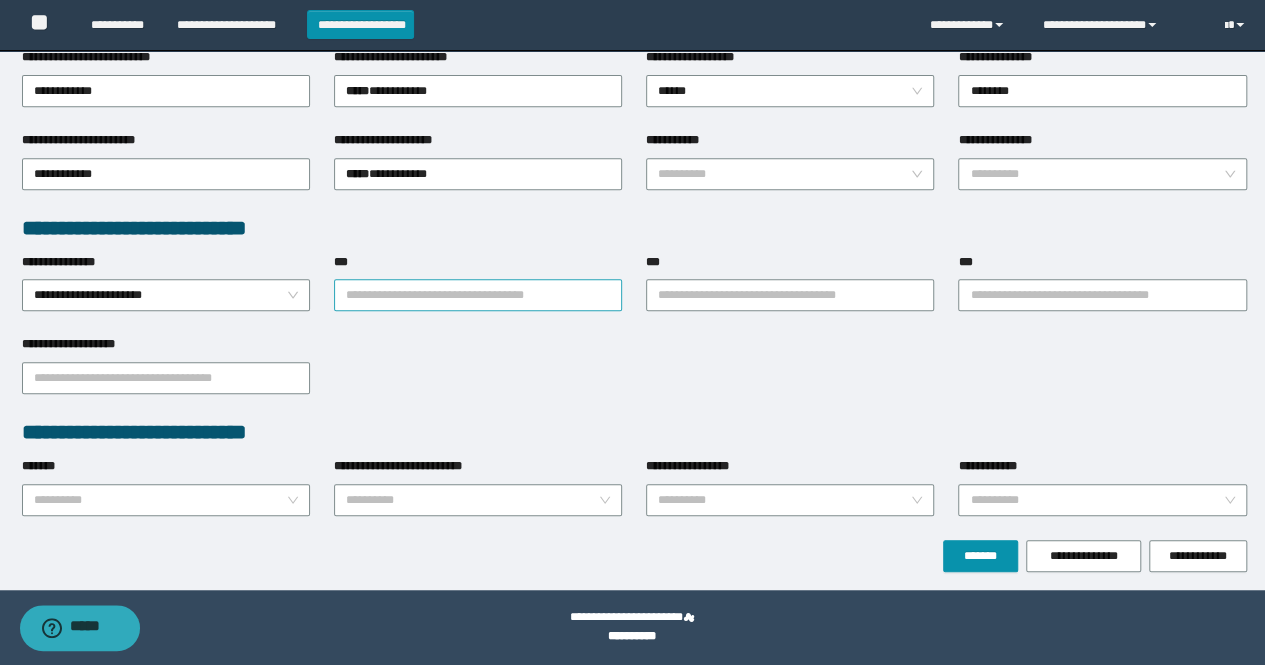 click on "***" at bounding box center [478, 295] 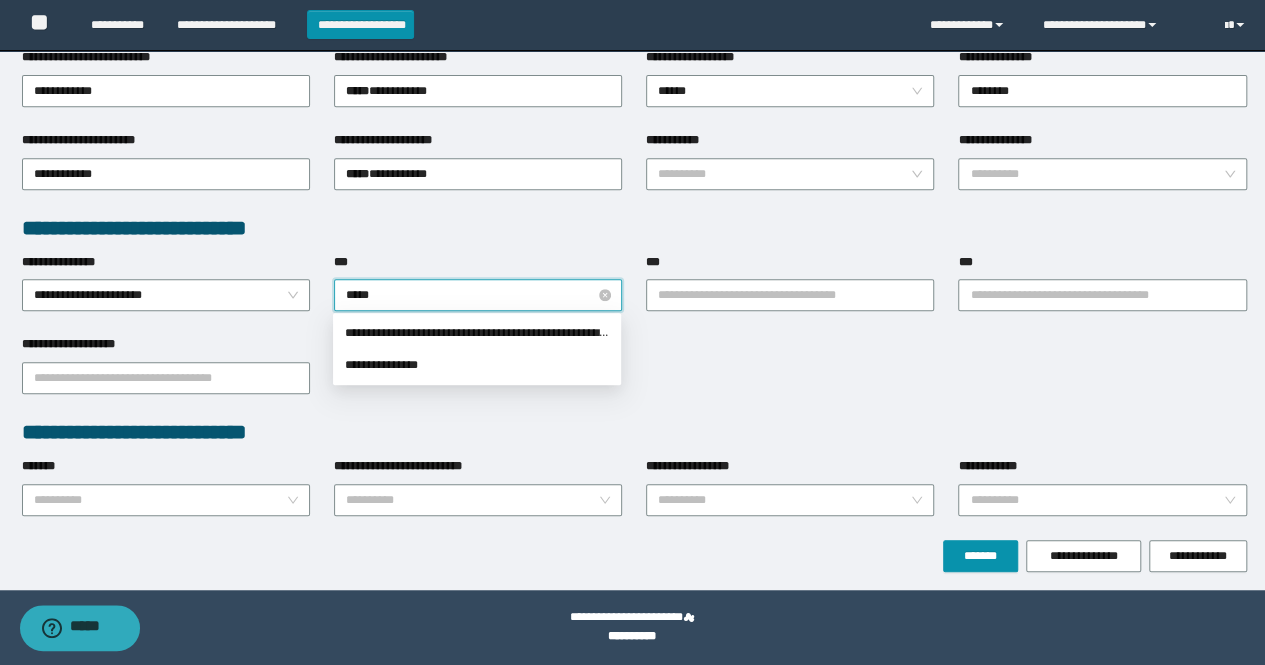 type on "******" 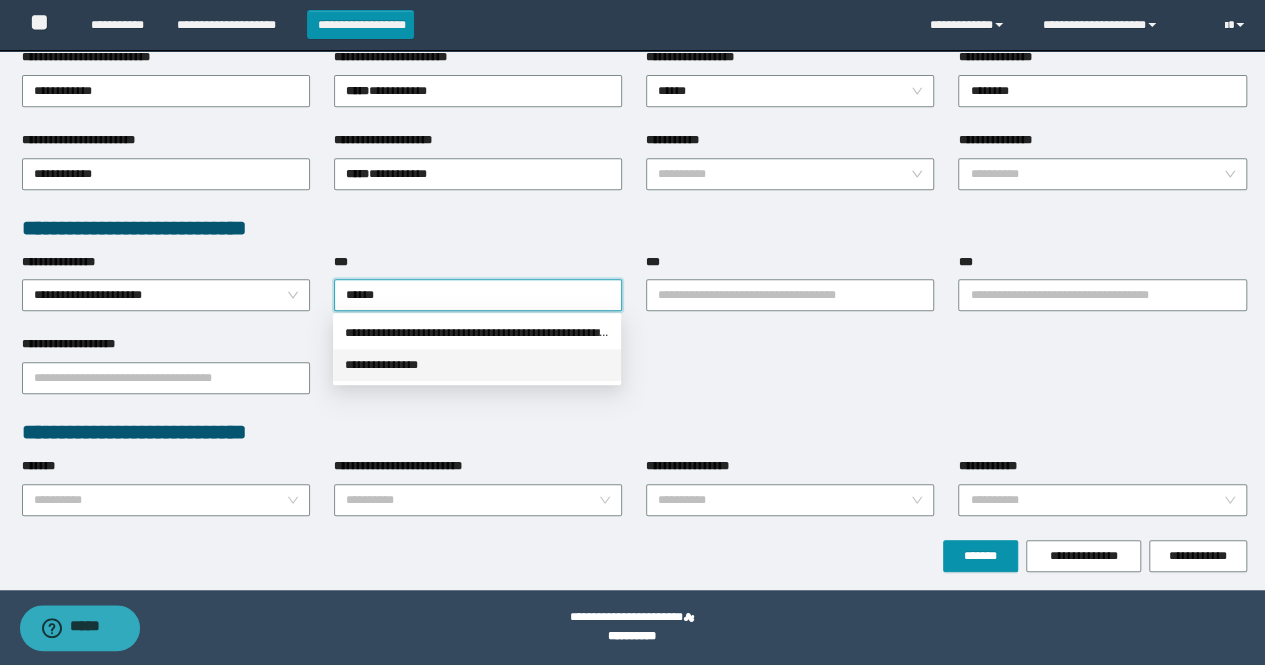 click on "**********" at bounding box center (477, 365) 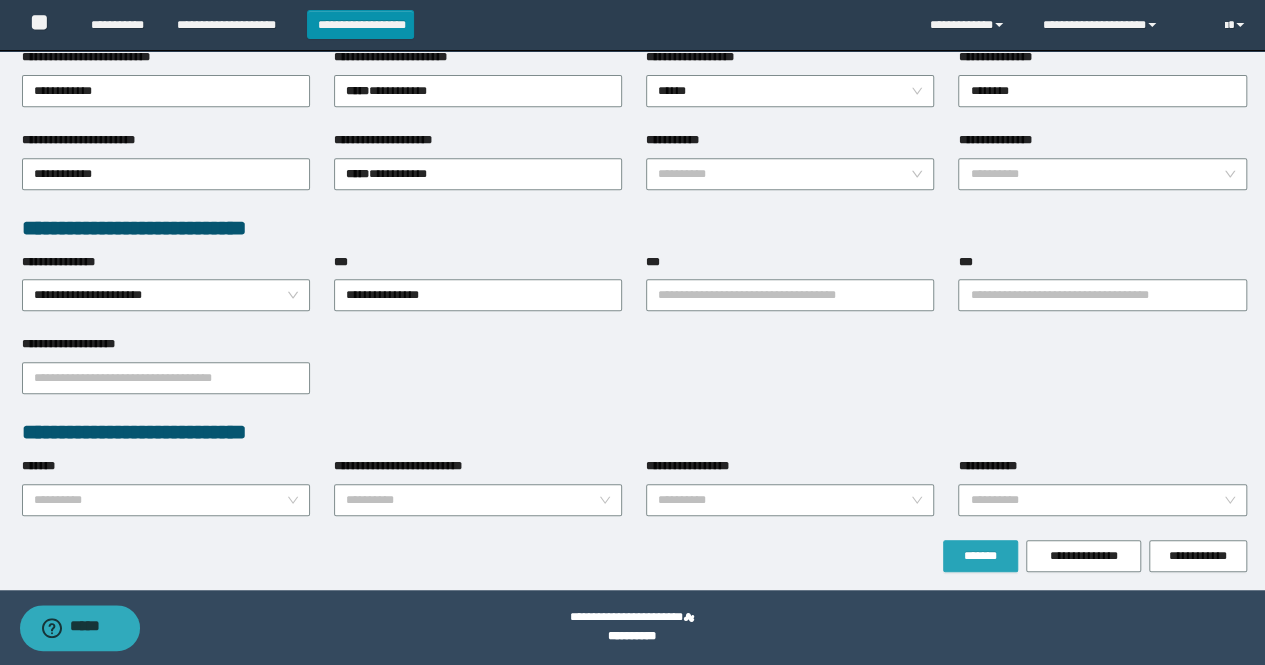 click on "*******" at bounding box center [980, 556] 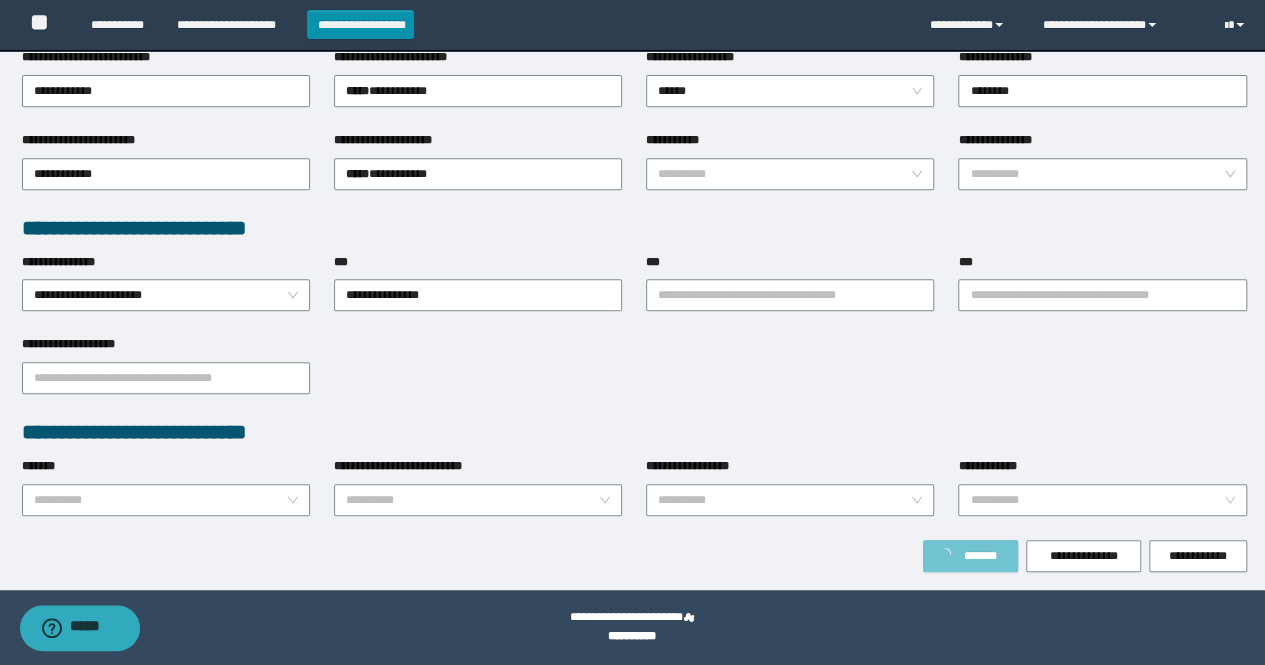 type on "****" 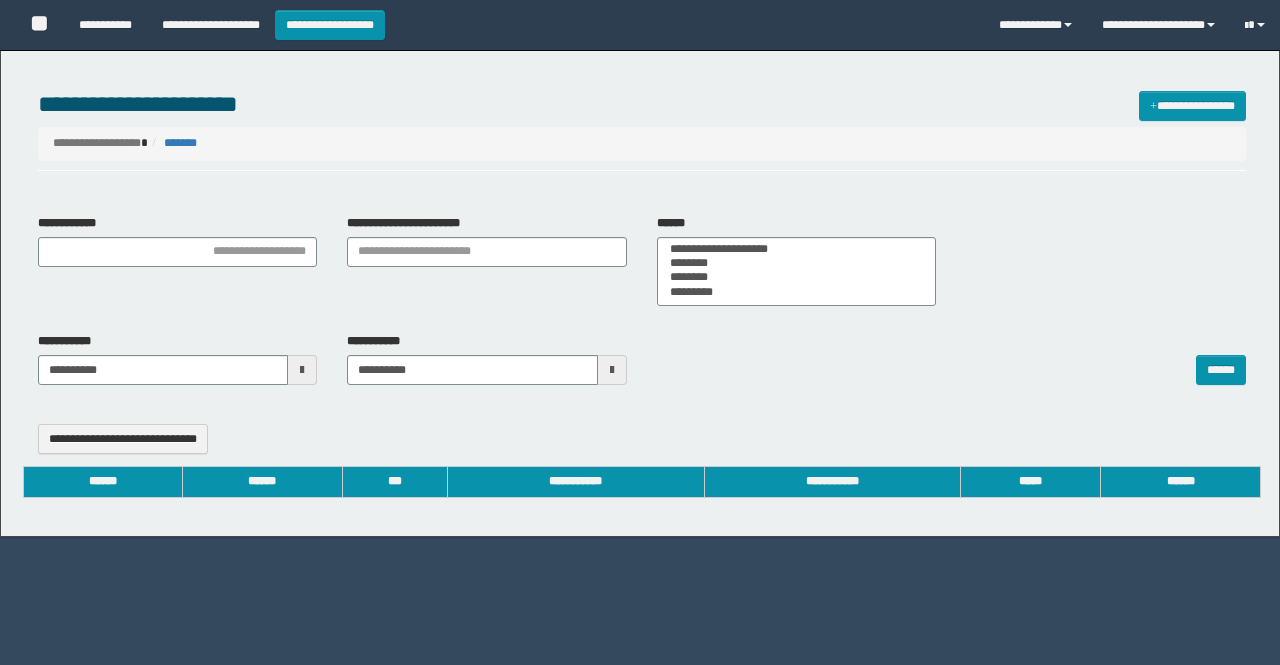select 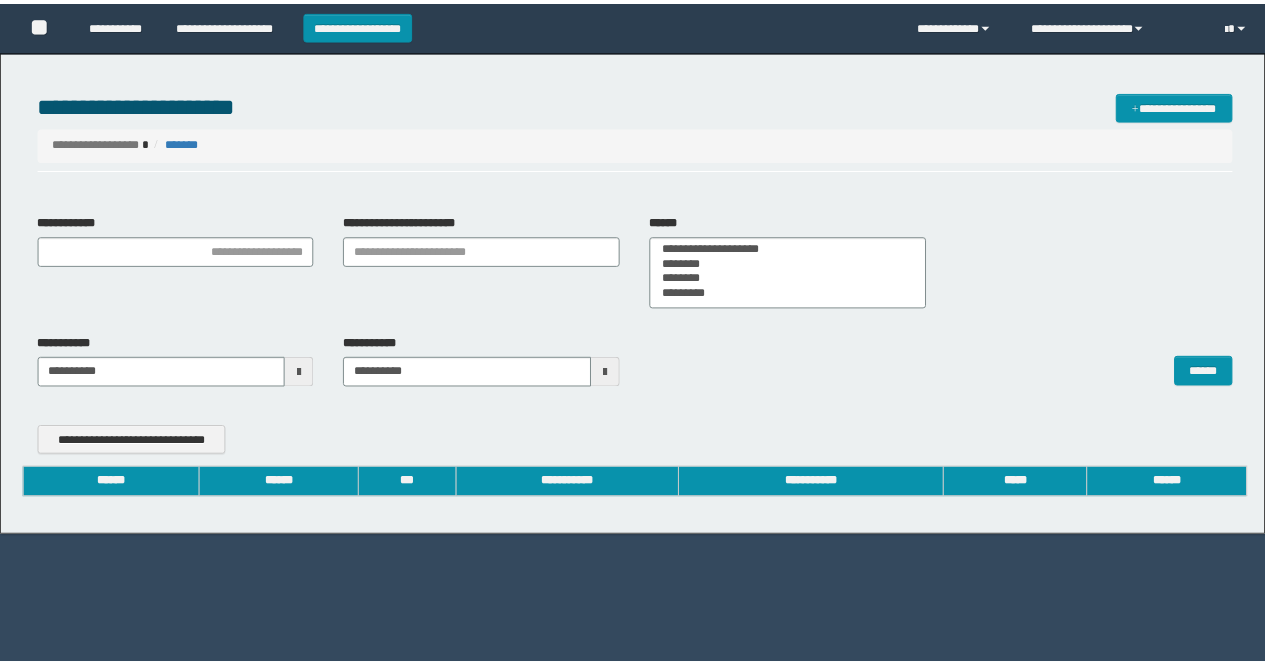 scroll, scrollTop: 0, scrollLeft: 0, axis: both 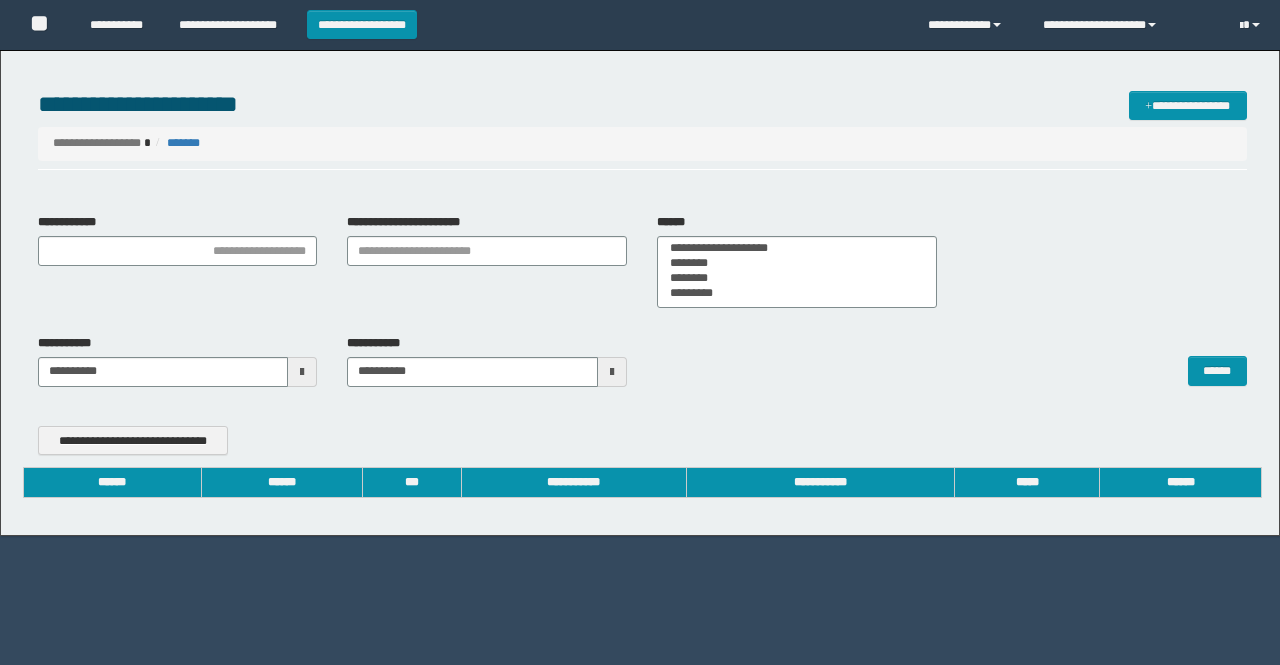 type on "**********" 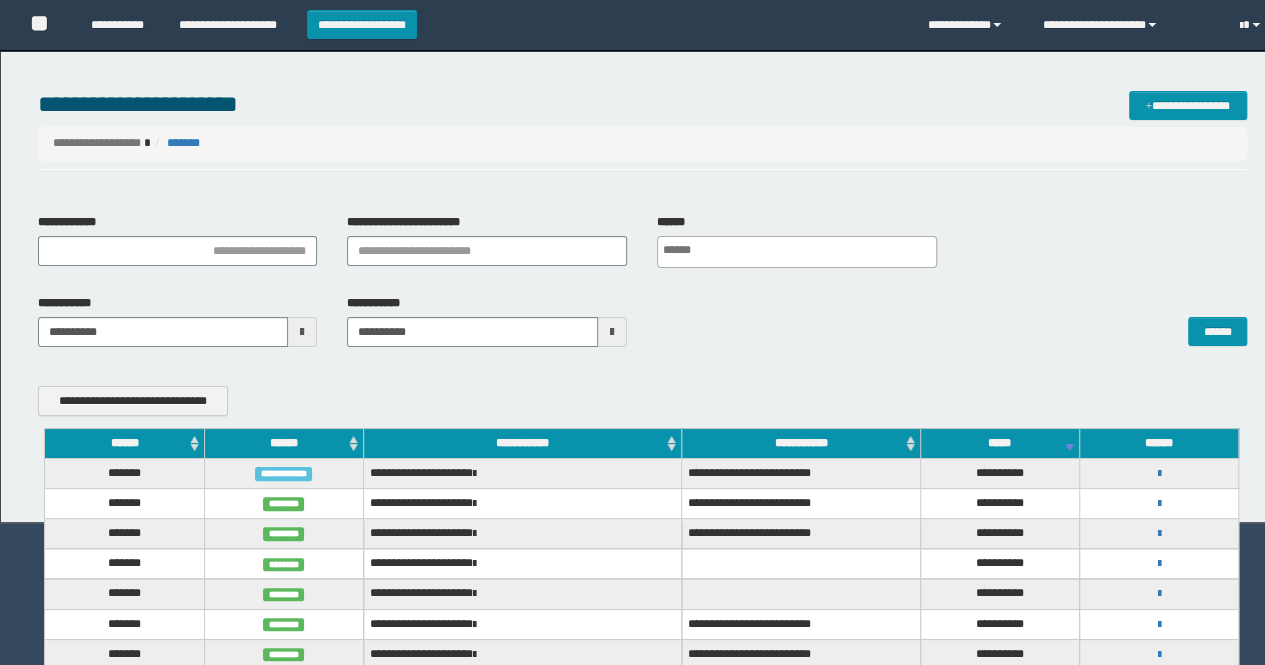 scroll, scrollTop: 0, scrollLeft: 0, axis: both 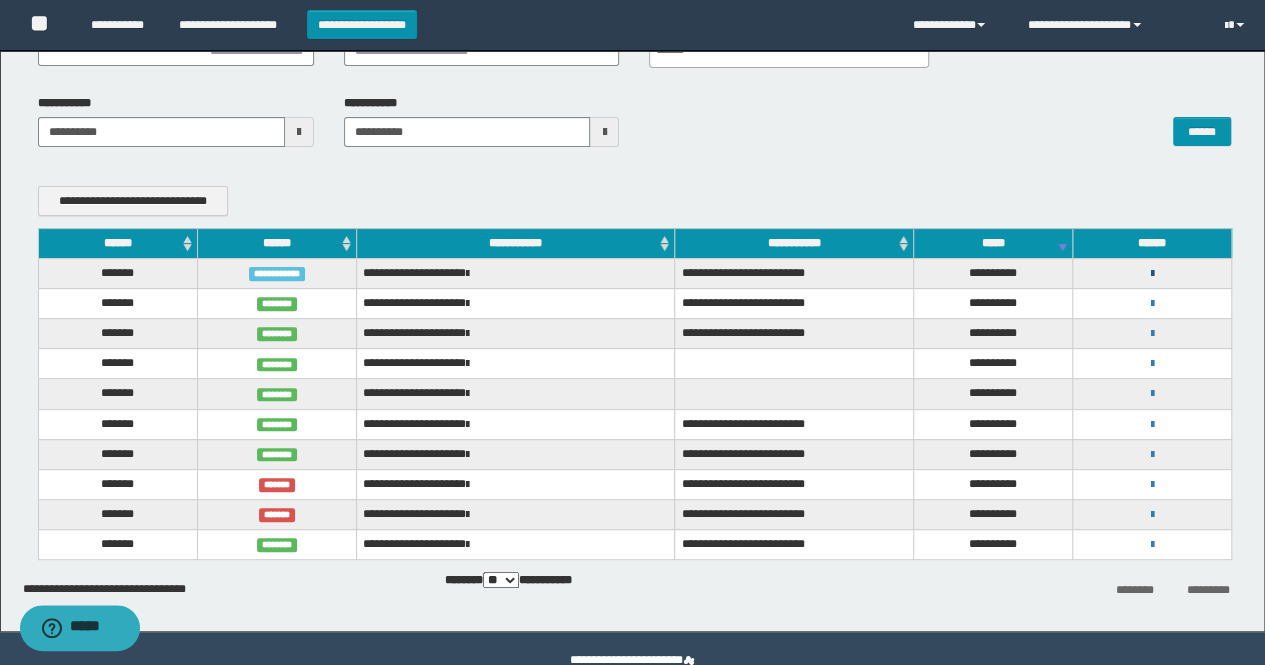 click on "**********" at bounding box center [1152, 273] 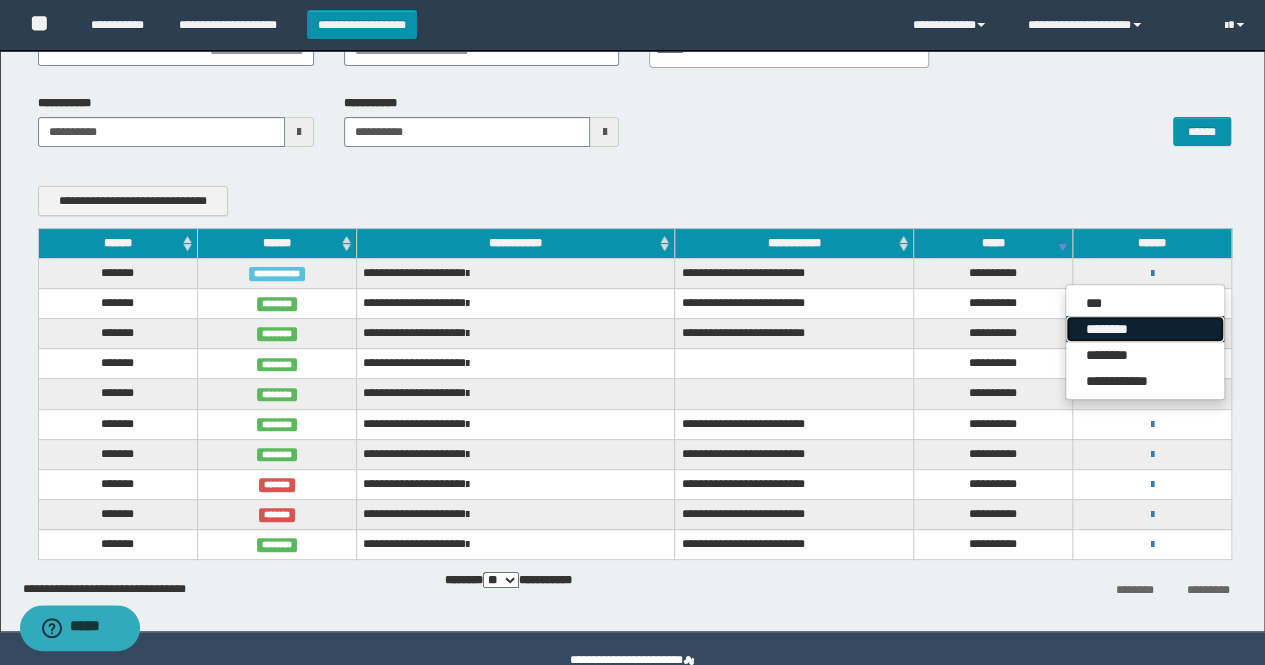 click on "********" at bounding box center (1145, 329) 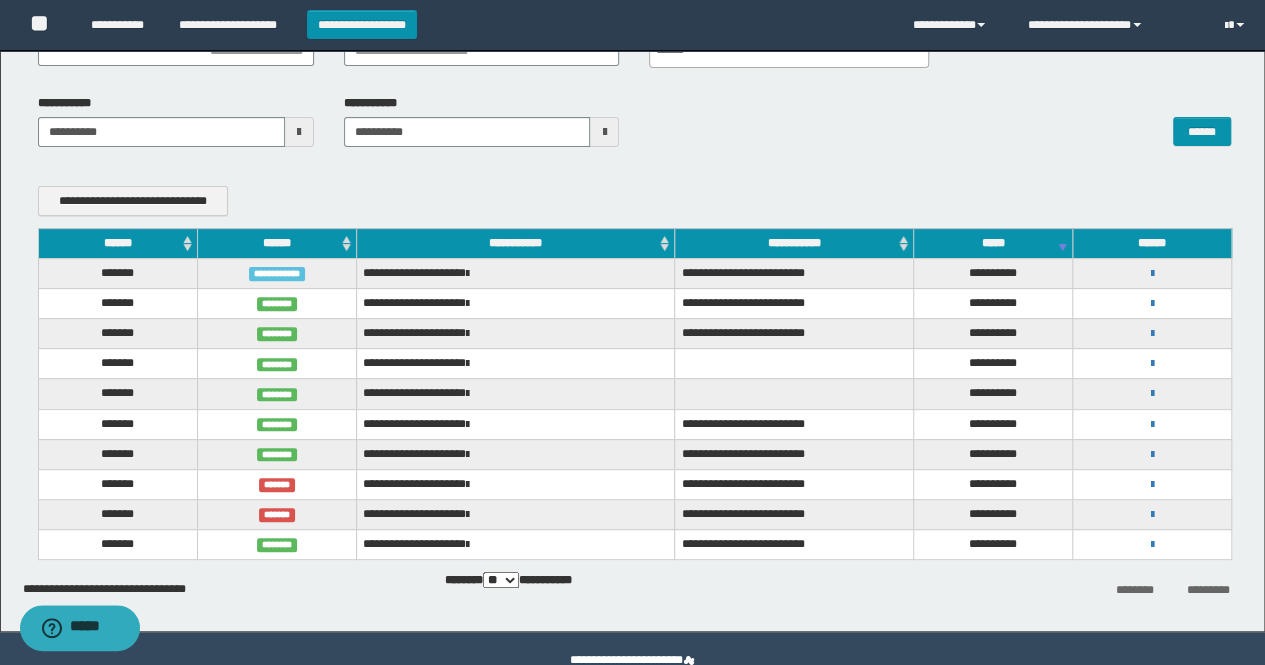 click on "**********" at bounding box center [635, 128] 